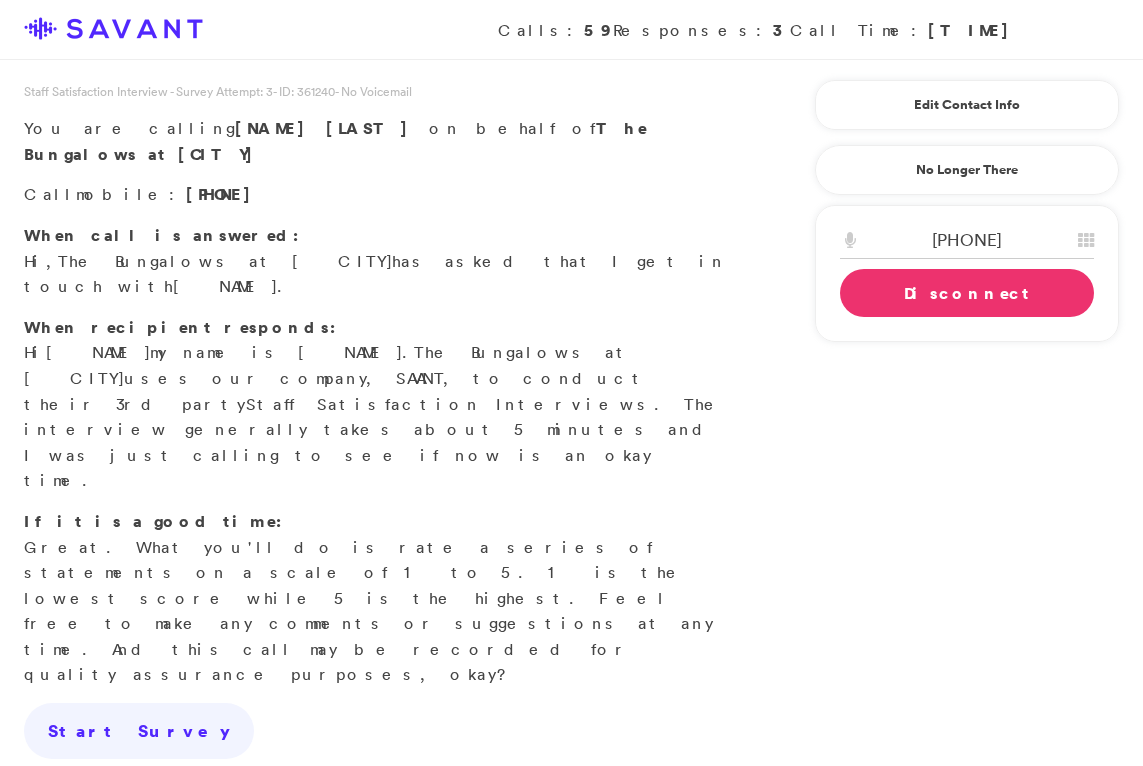scroll, scrollTop: 0, scrollLeft: 0, axis: both 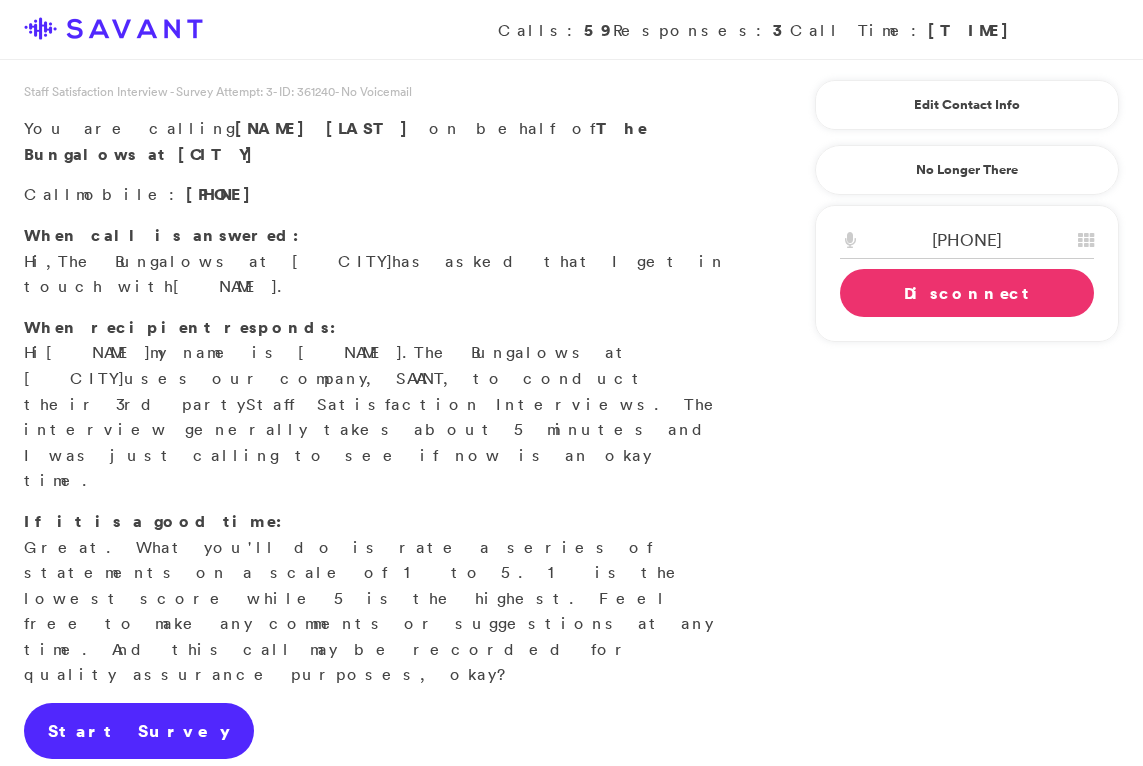 click on "Start Survey" at bounding box center [139, 731] 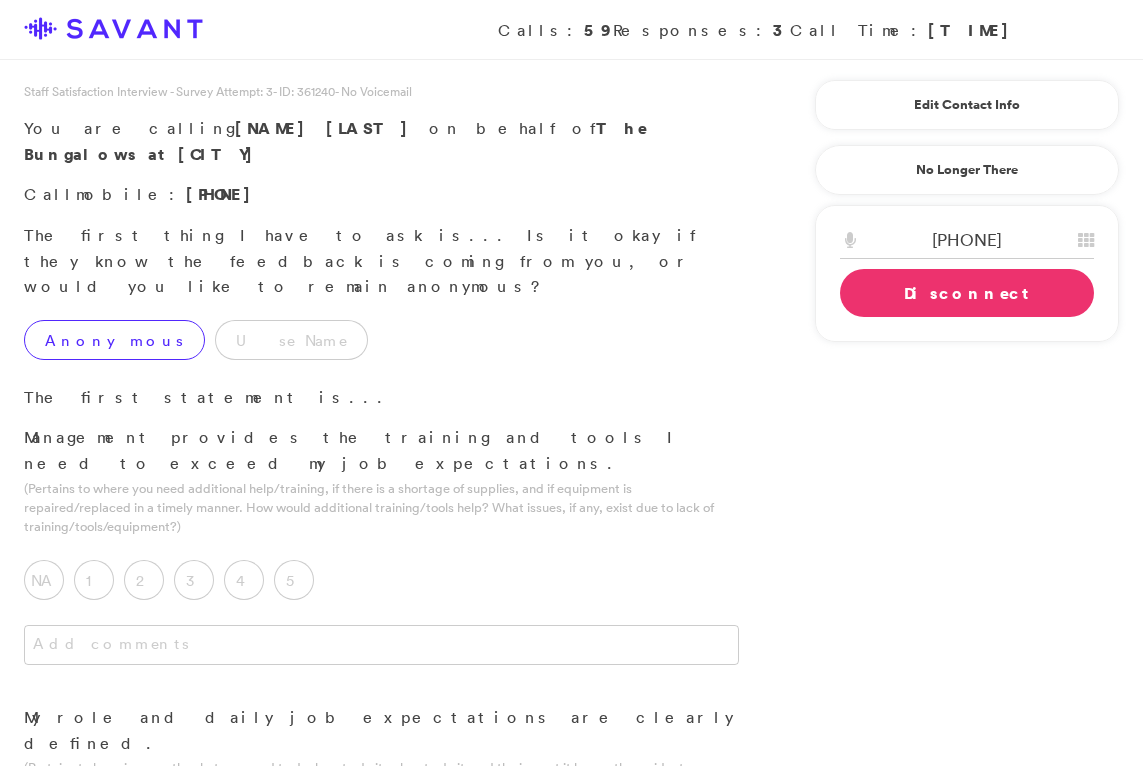 click on "Anonymous" at bounding box center [114, 340] 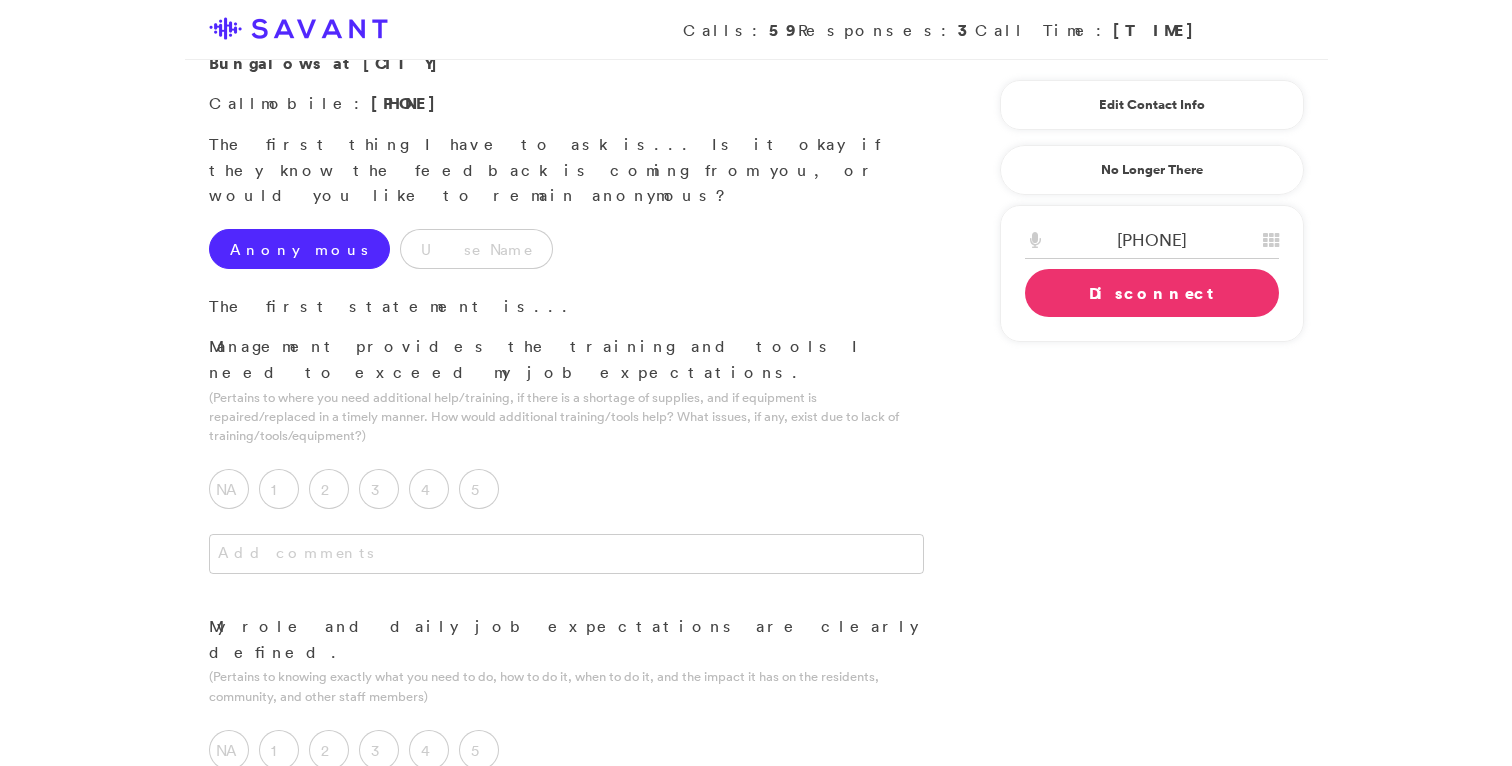 scroll, scrollTop: 94, scrollLeft: 0, axis: vertical 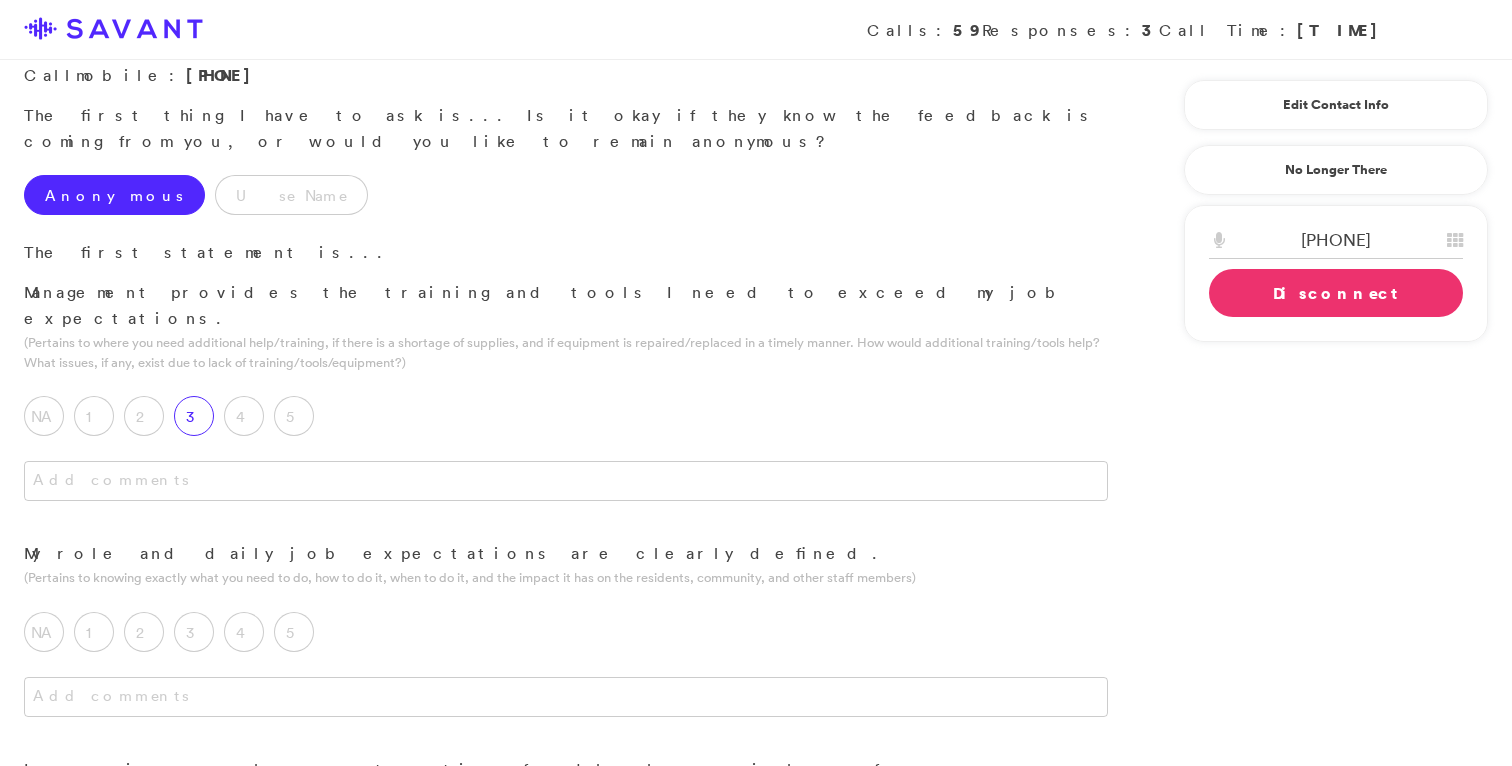click on "3" at bounding box center [194, 416] 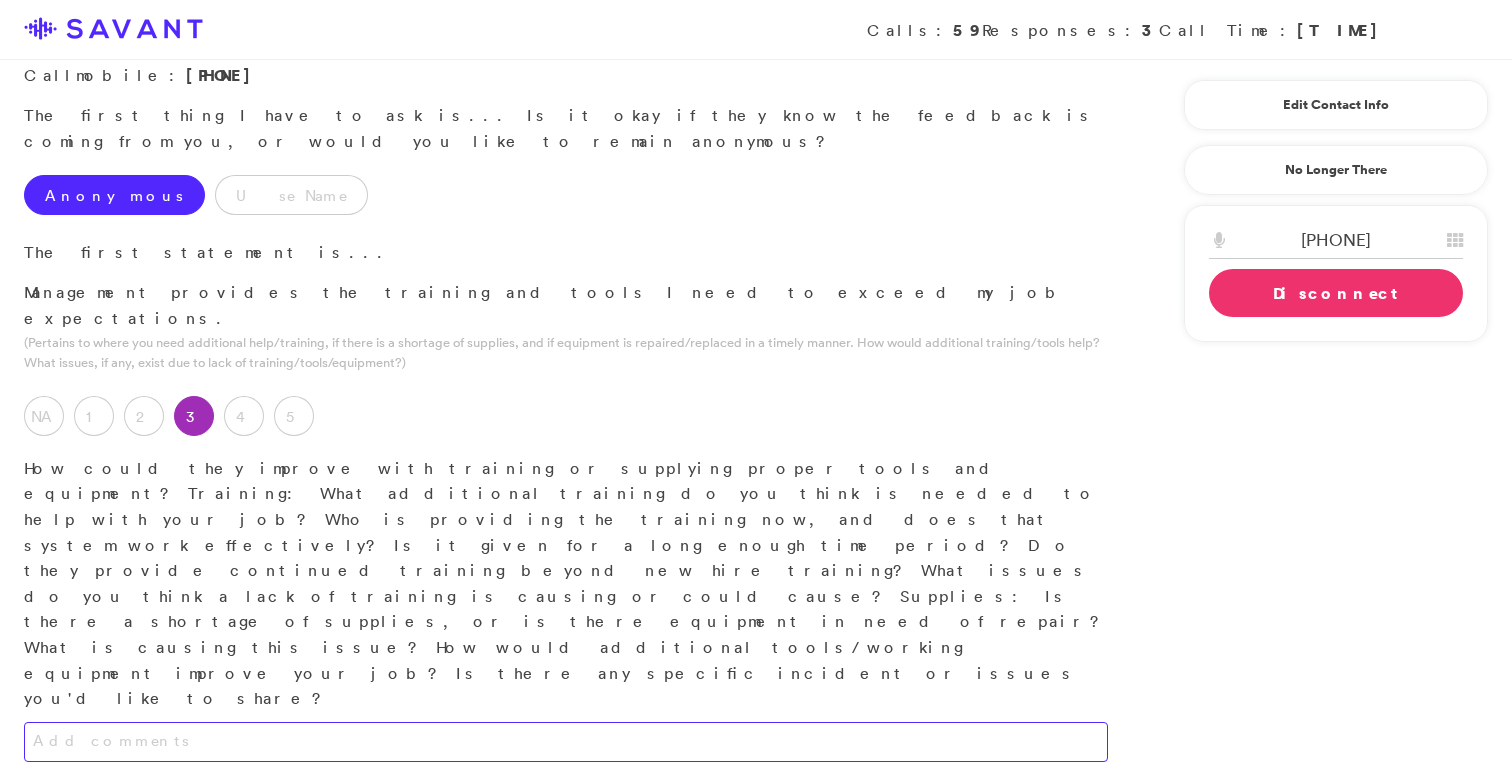 click at bounding box center [566, 742] 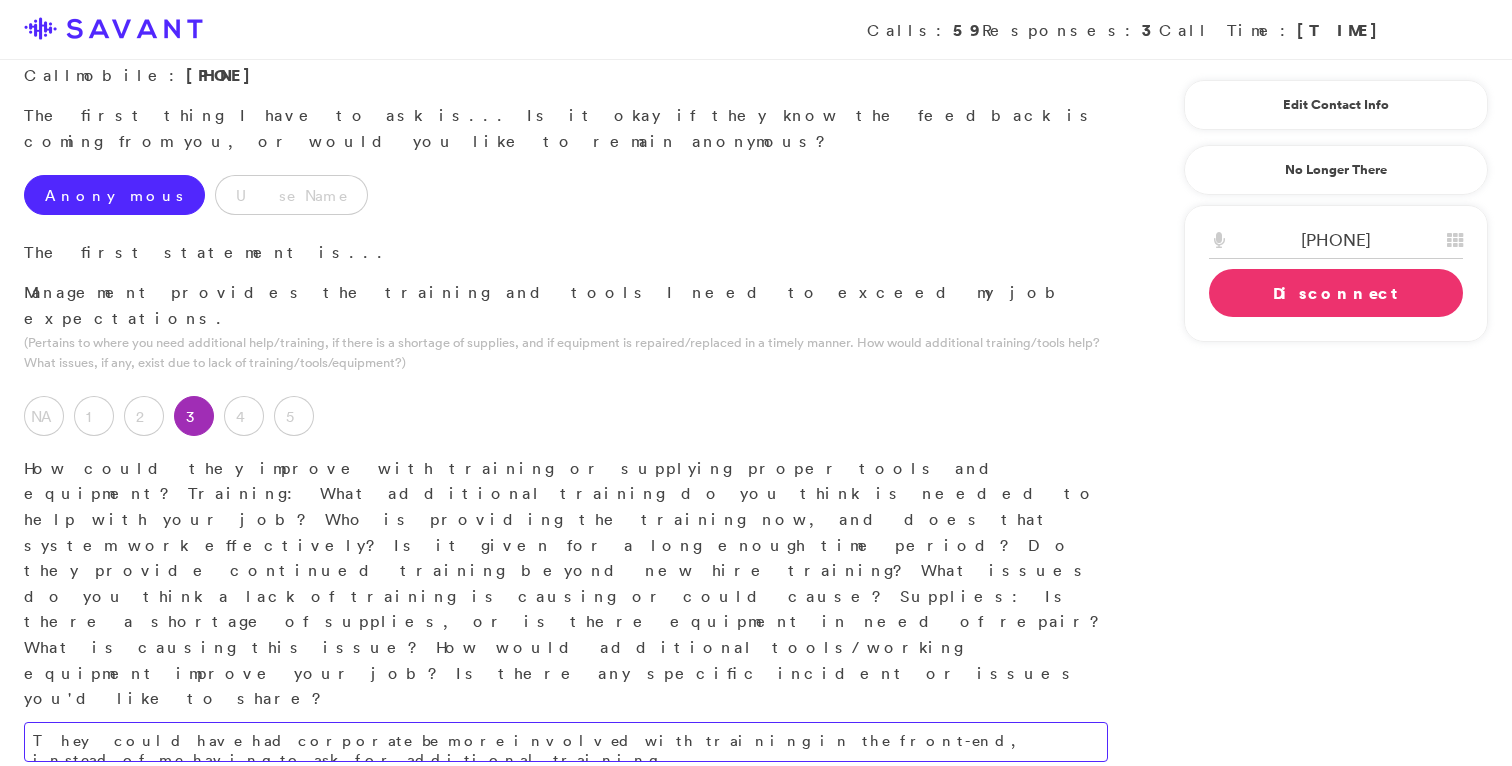 click on "They could have had corporate be more involved with training in the front-end, instead of me having to ask for additional training." at bounding box center (566, 742) 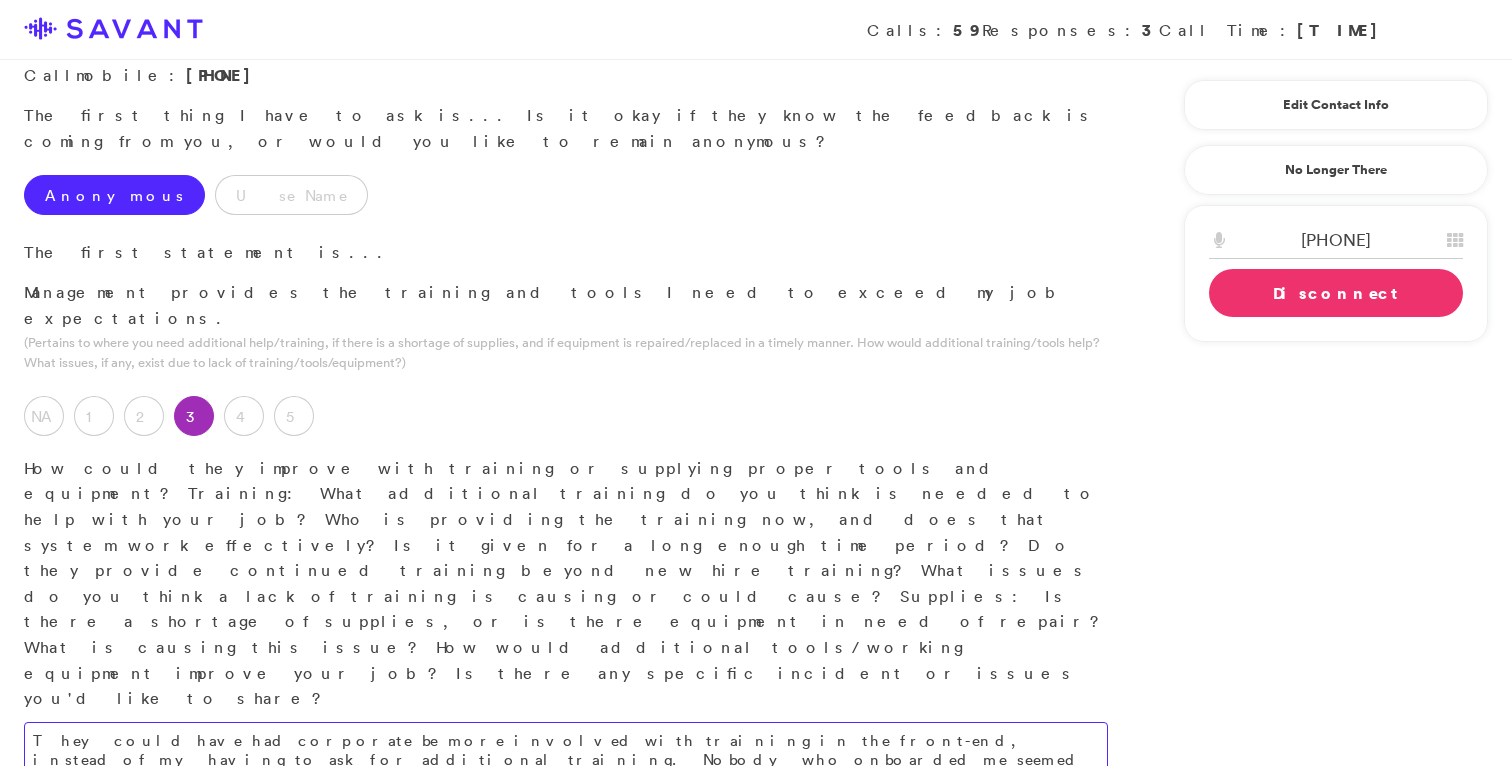 click on "They could have had corporate be more involved with training in the front-end, instead of my having to ask for additional training. Nobody who onboarded me seemed to understand or know what my job role was supposed to be." at bounding box center (566, 750) 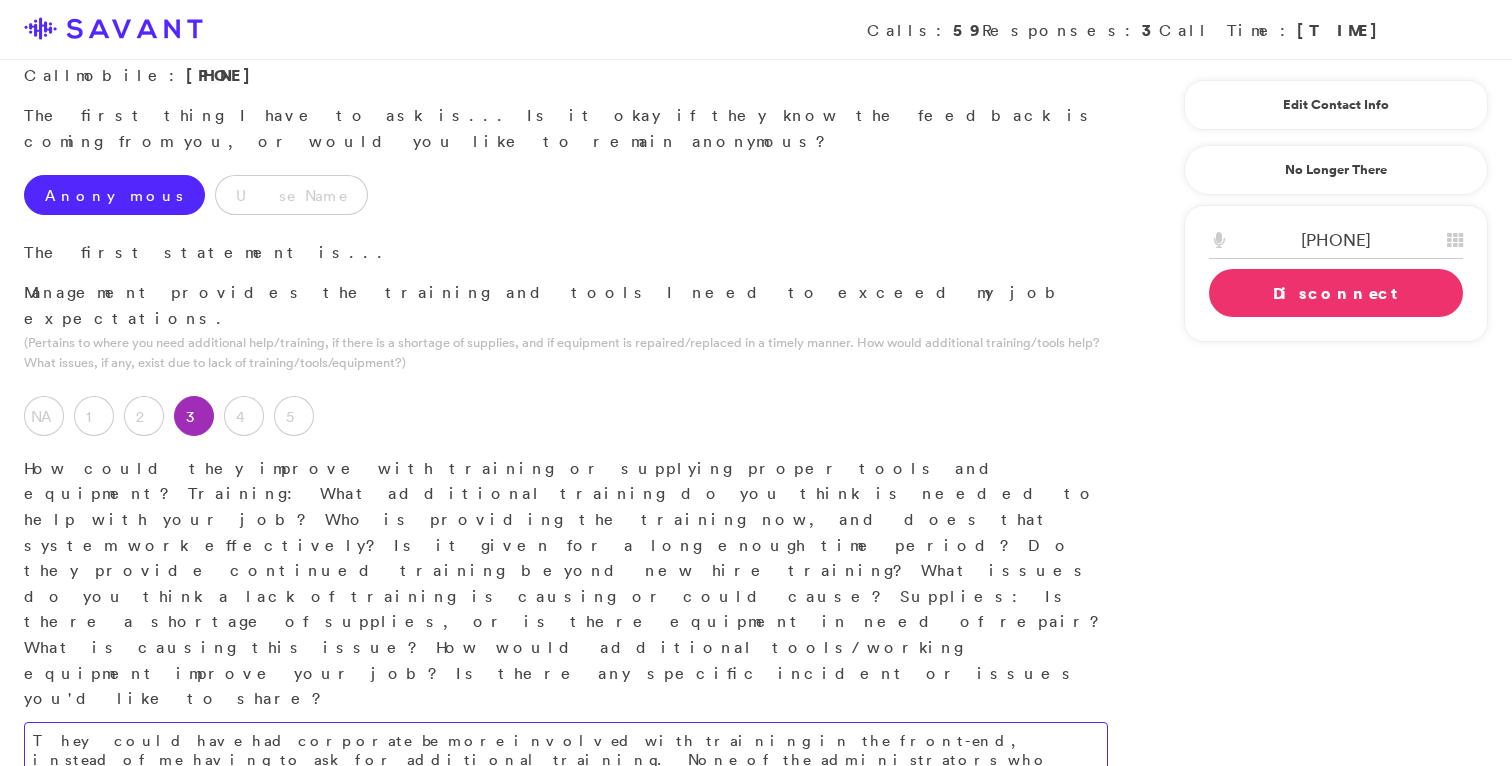click on "They could have had corporate be more involved with training in the front-end, instead of me having to ask for additional training. None of the administrators who onboarded me seemed to understand or know what my job role was supposed to be." at bounding box center [566, 750] 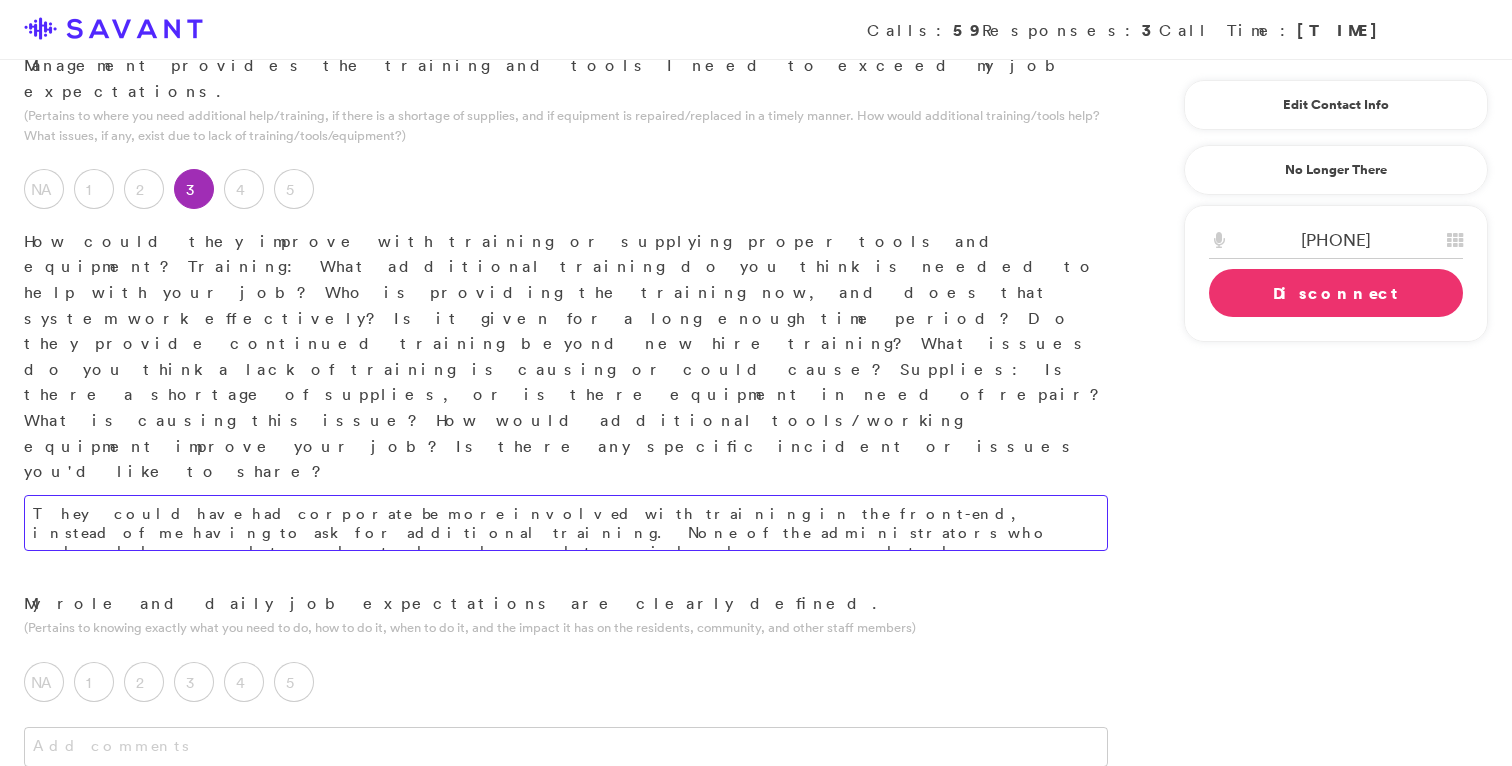 scroll, scrollTop: 322, scrollLeft: 0, axis: vertical 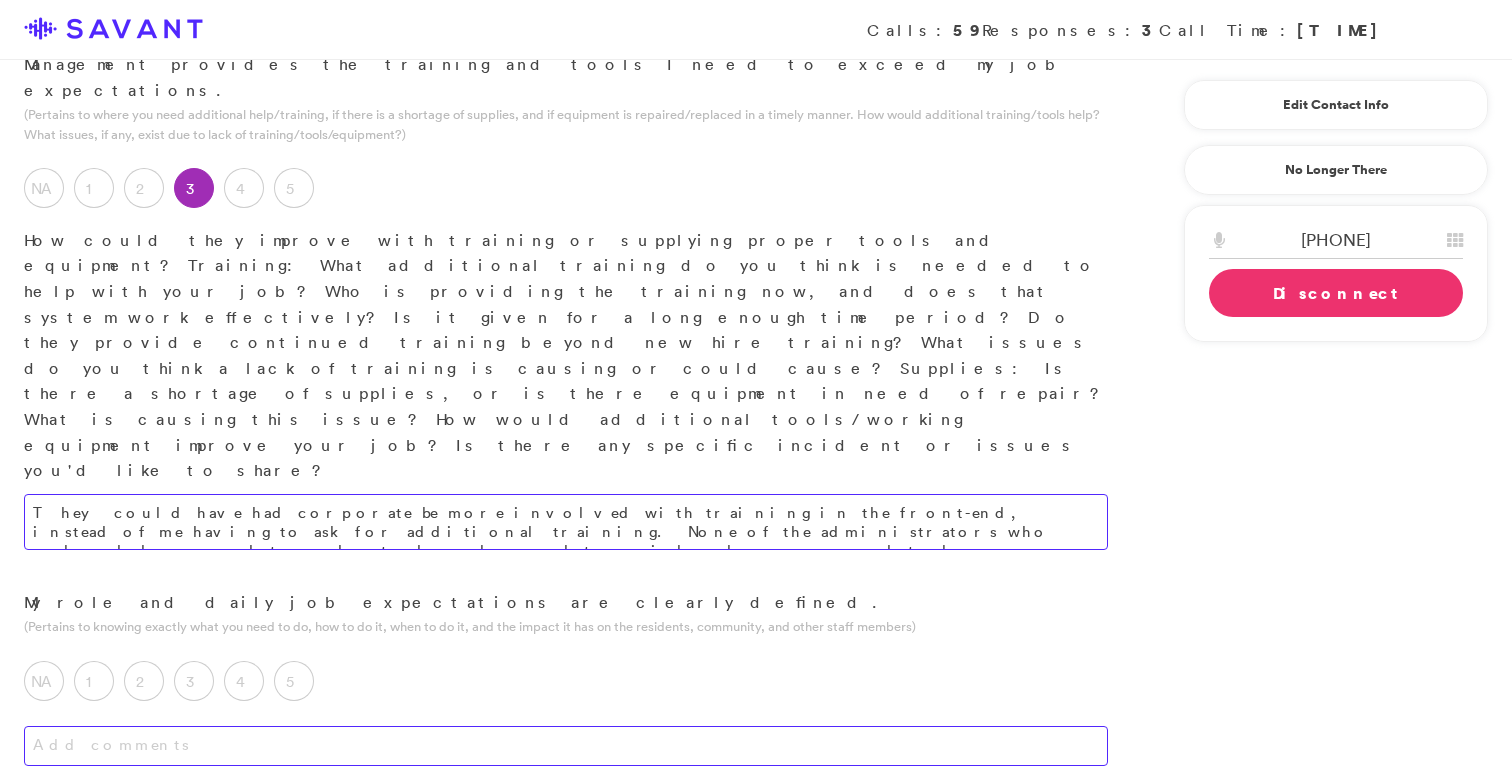 type on "They could have had corporate be more involved with training in the front-end, instead of me having to ask for additional training. None of the administrators who onboarded me seemed to understand or know what my job role was supposed to be." 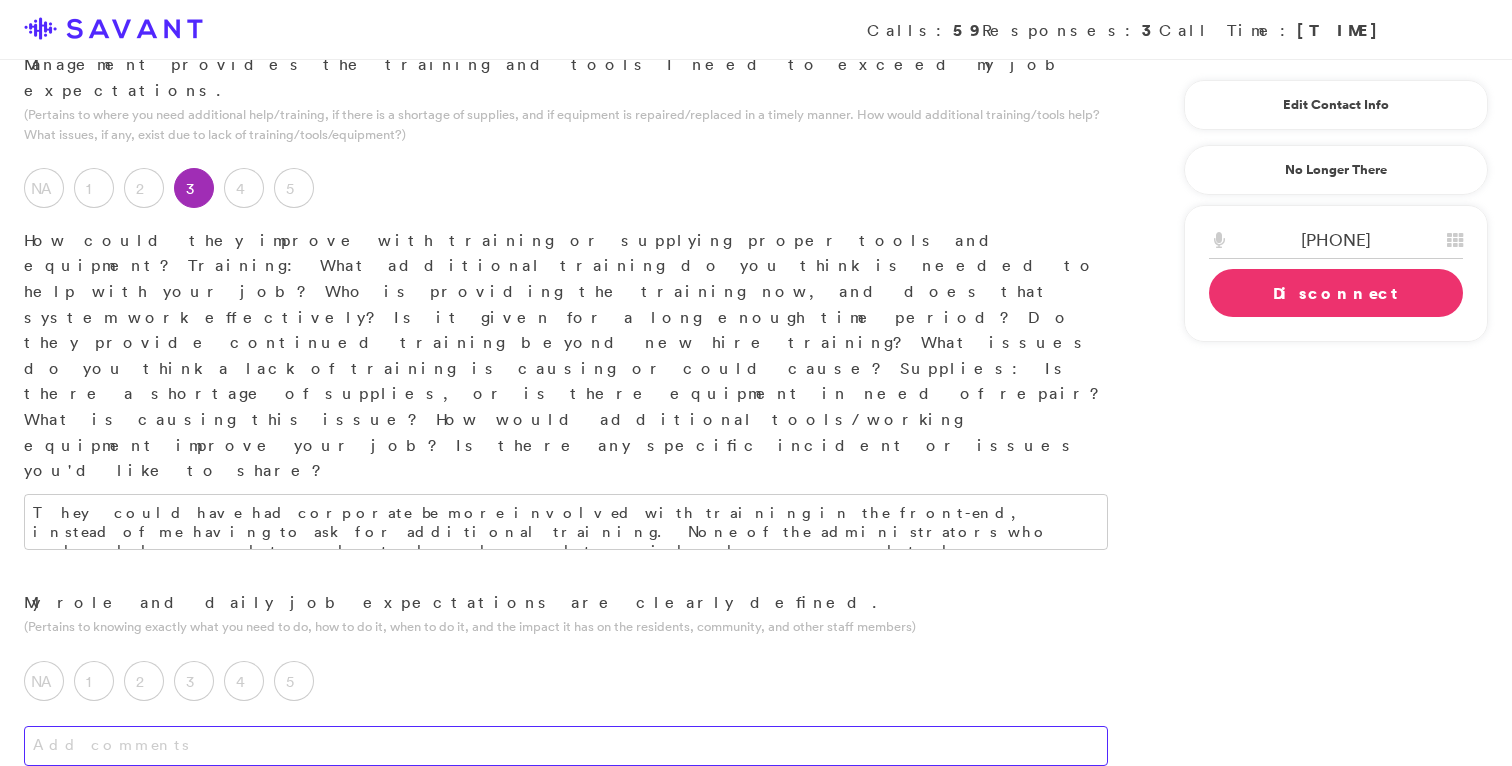 click at bounding box center (566, 746) 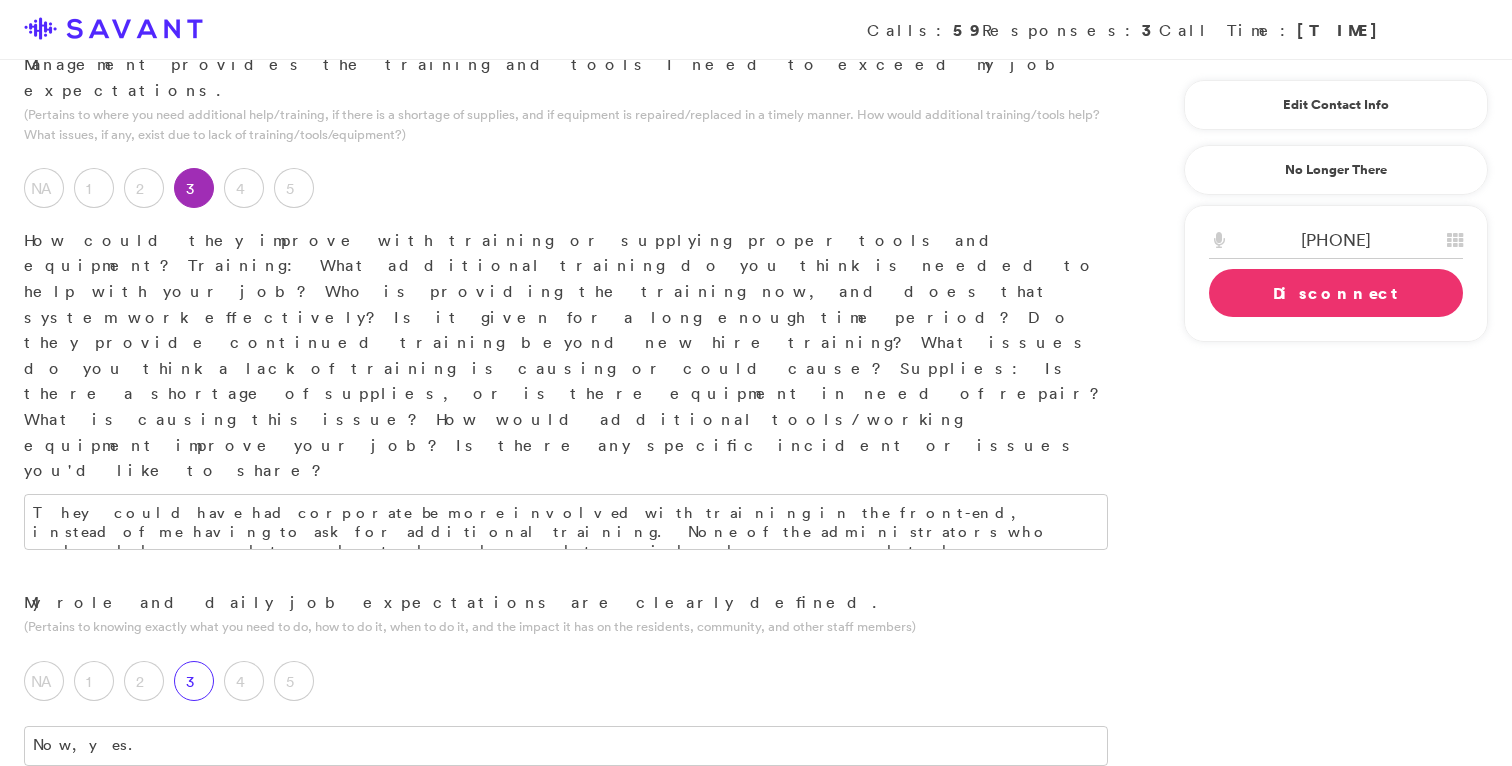 click on "3" at bounding box center (194, 681) 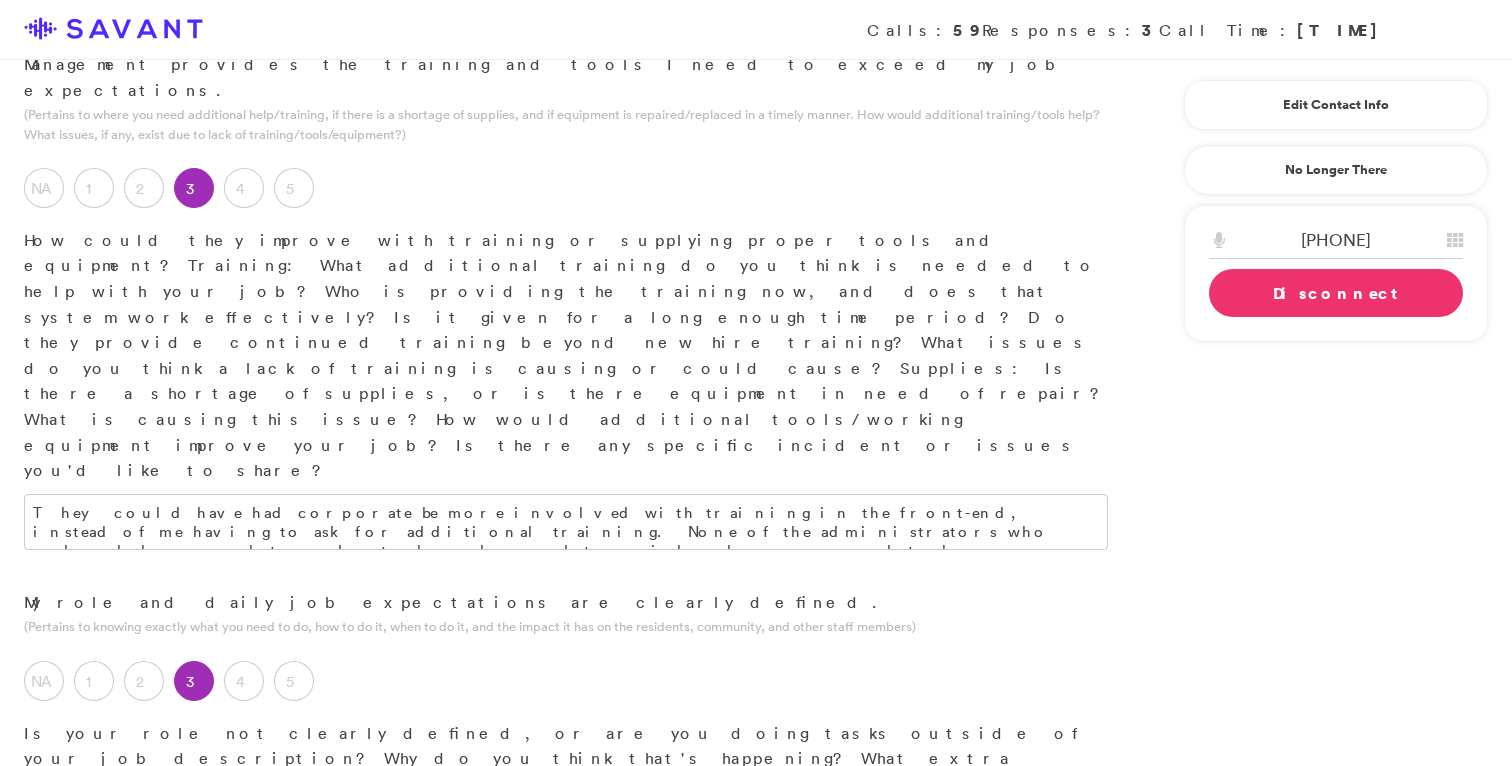 click on "Now, yes." at bounding box center (566, 930) 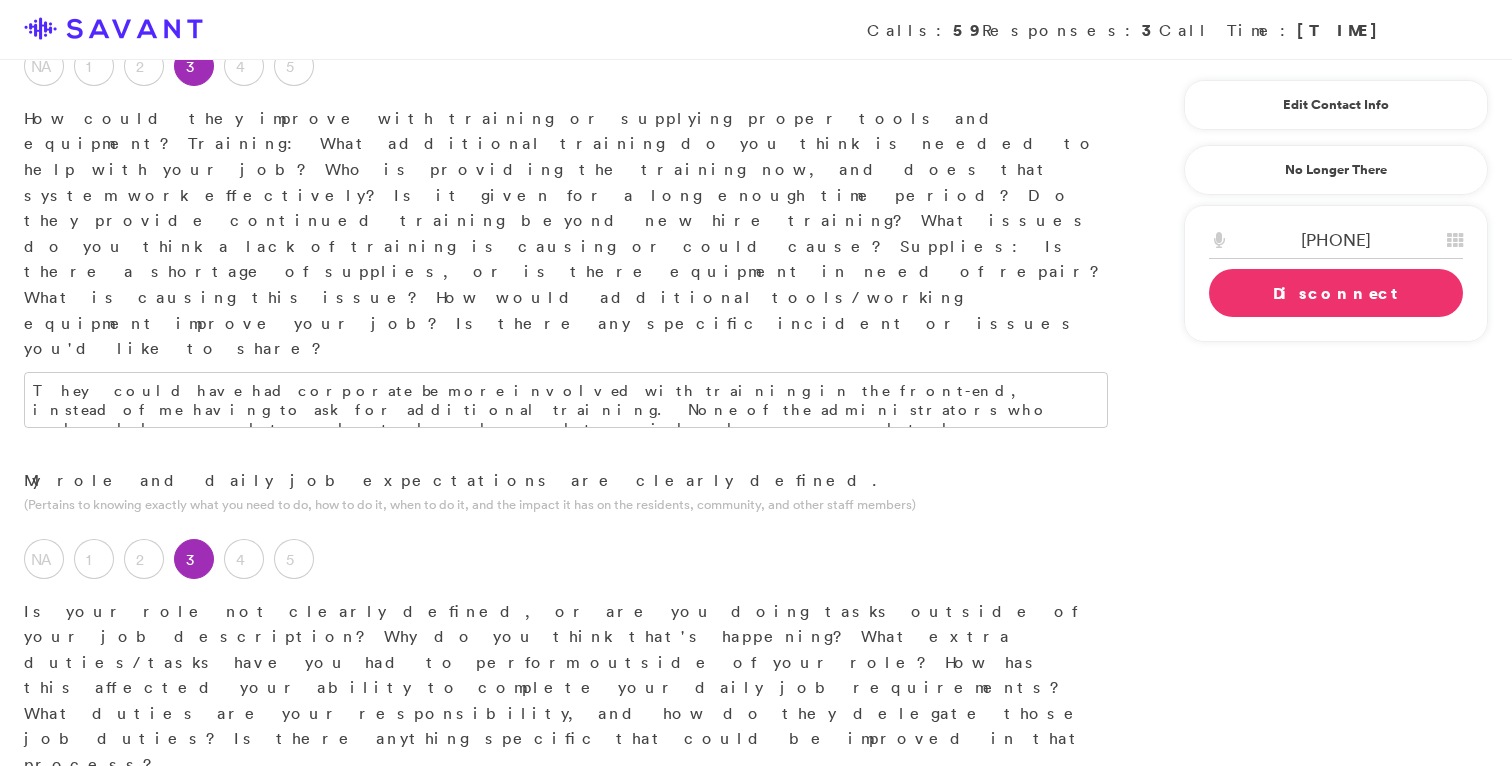 scroll, scrollTop: 579, scrollLeft: 0, axis: vertical 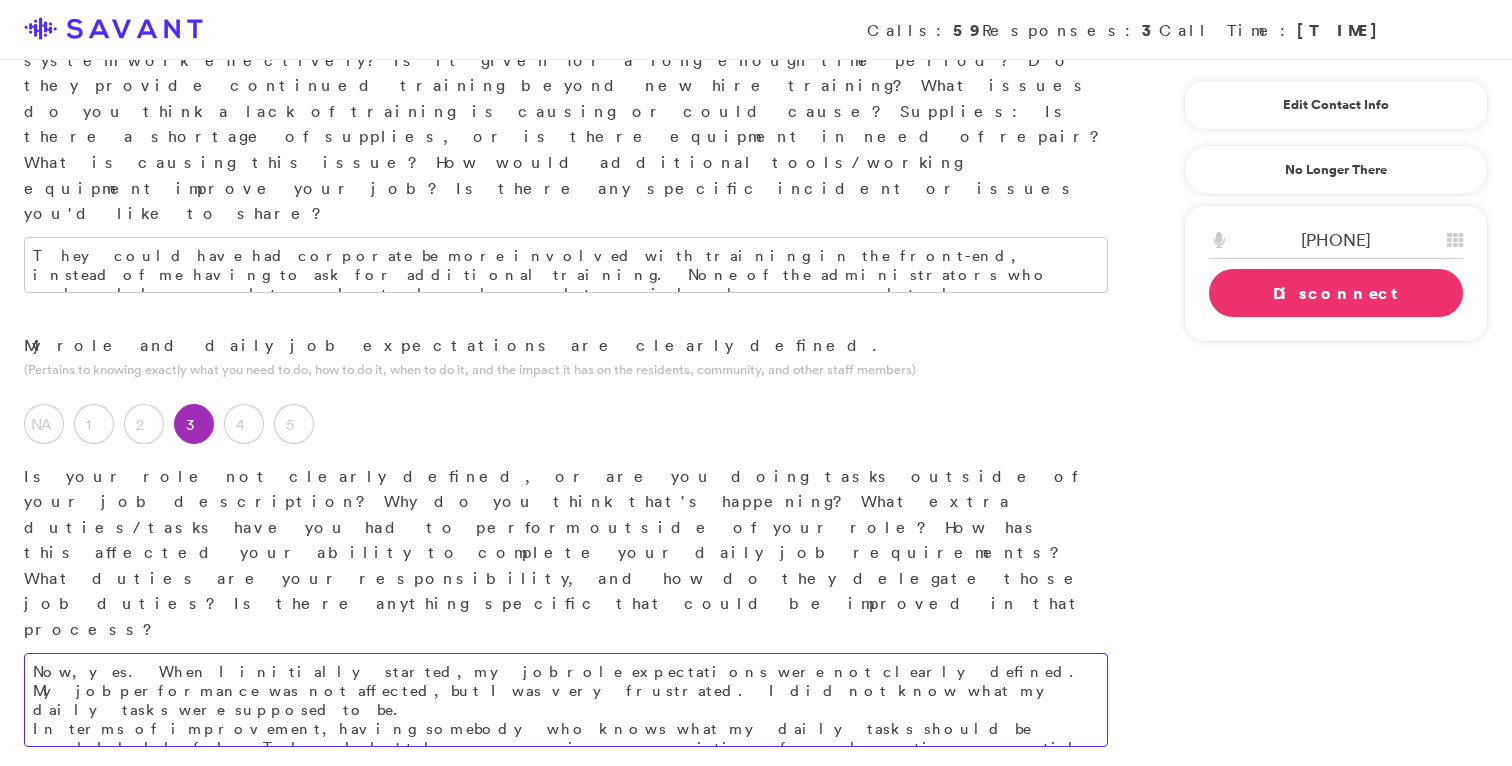 click on "Now, yes. When I initially started, my job role expectations were not clearly defined. My job performance was not affected, but I was very frustrated. I did not know what my daily tasks were supposed to be.
In terms of improvement, having somebody who knows what my daily tasks should be would be helpful. There hadn't been anyone in my position for a long time, so until corporate got involved, nobody seemed to know what my job was supposed to be. It's a month to get me into training with corporate." at bounding box center (566, 700) 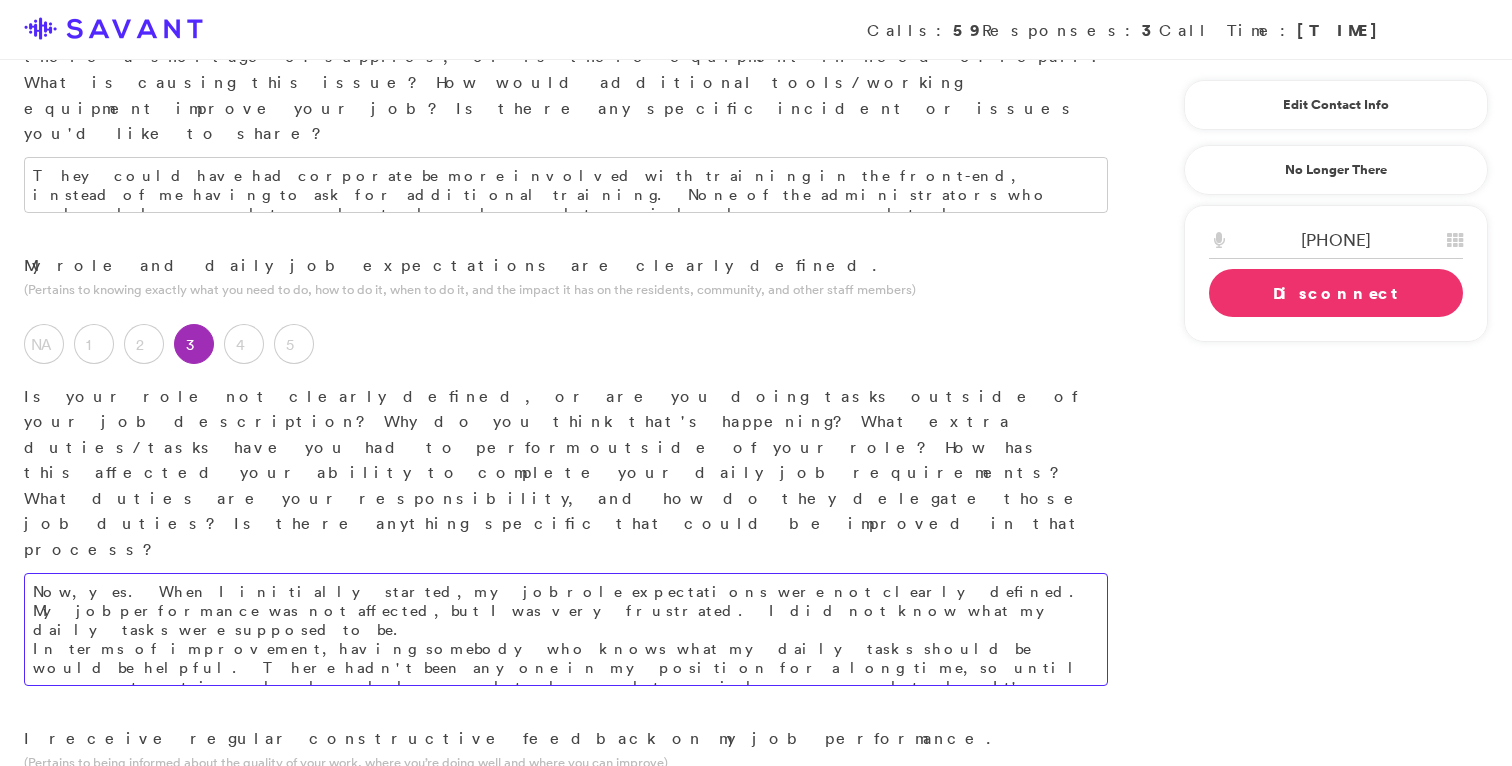 scroll, scrollTop: 674, scrollLeft: 0, axis: vertical 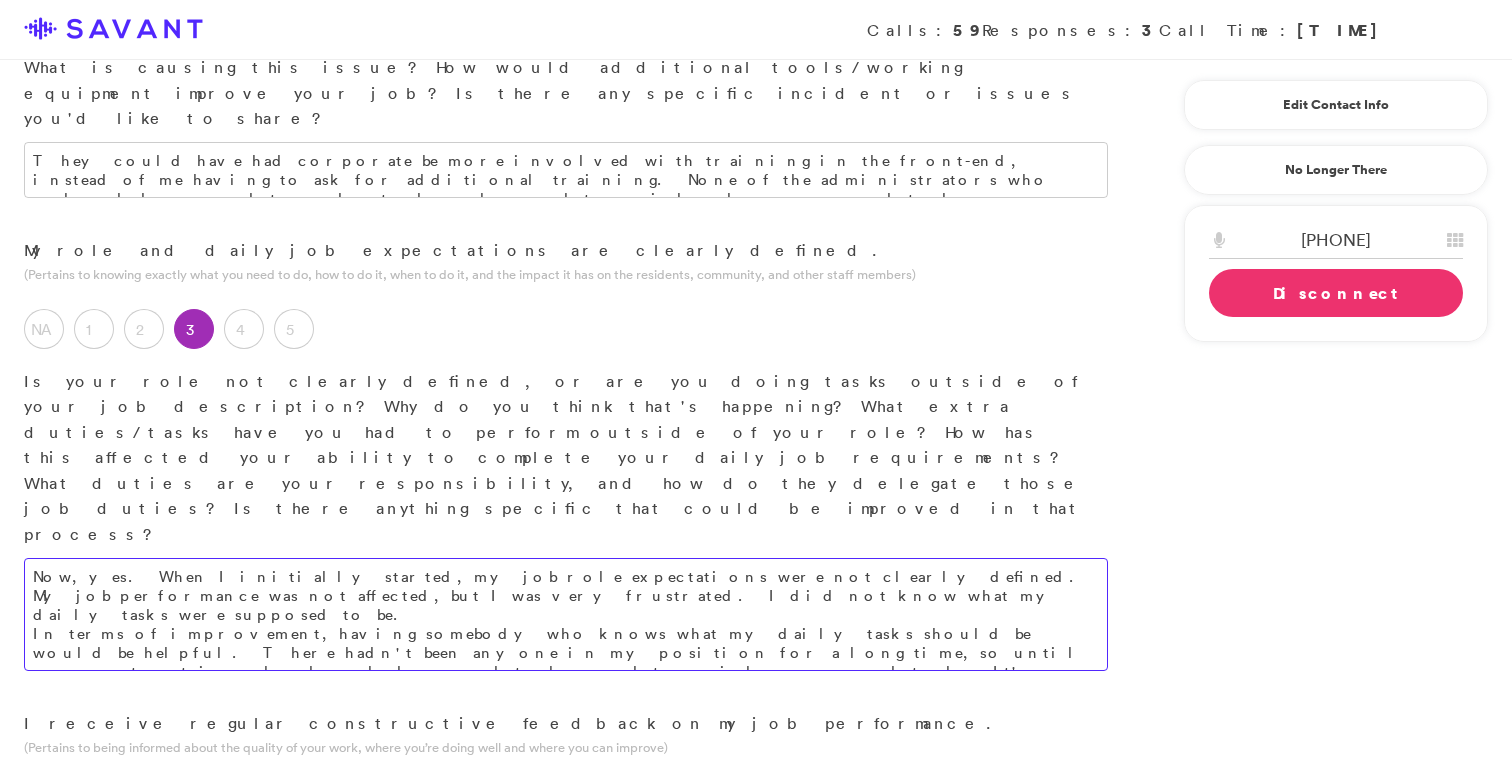 type on "Now, yes. When I initially started, my job role expectations were not clearly defined. My job performance was not affected, but I was very frustrated. I did not know what my daily tasks were supposed to be.
In terms of improvement, having somebody who knows what my daily tasks should be would be helpful. There hadn't been anyone in my position for a long time, so until corporate got involved, nobody seemed to know what my job was supposed to be. It's a month to get me into training with corporate. I had to travel 12 hours for the training." 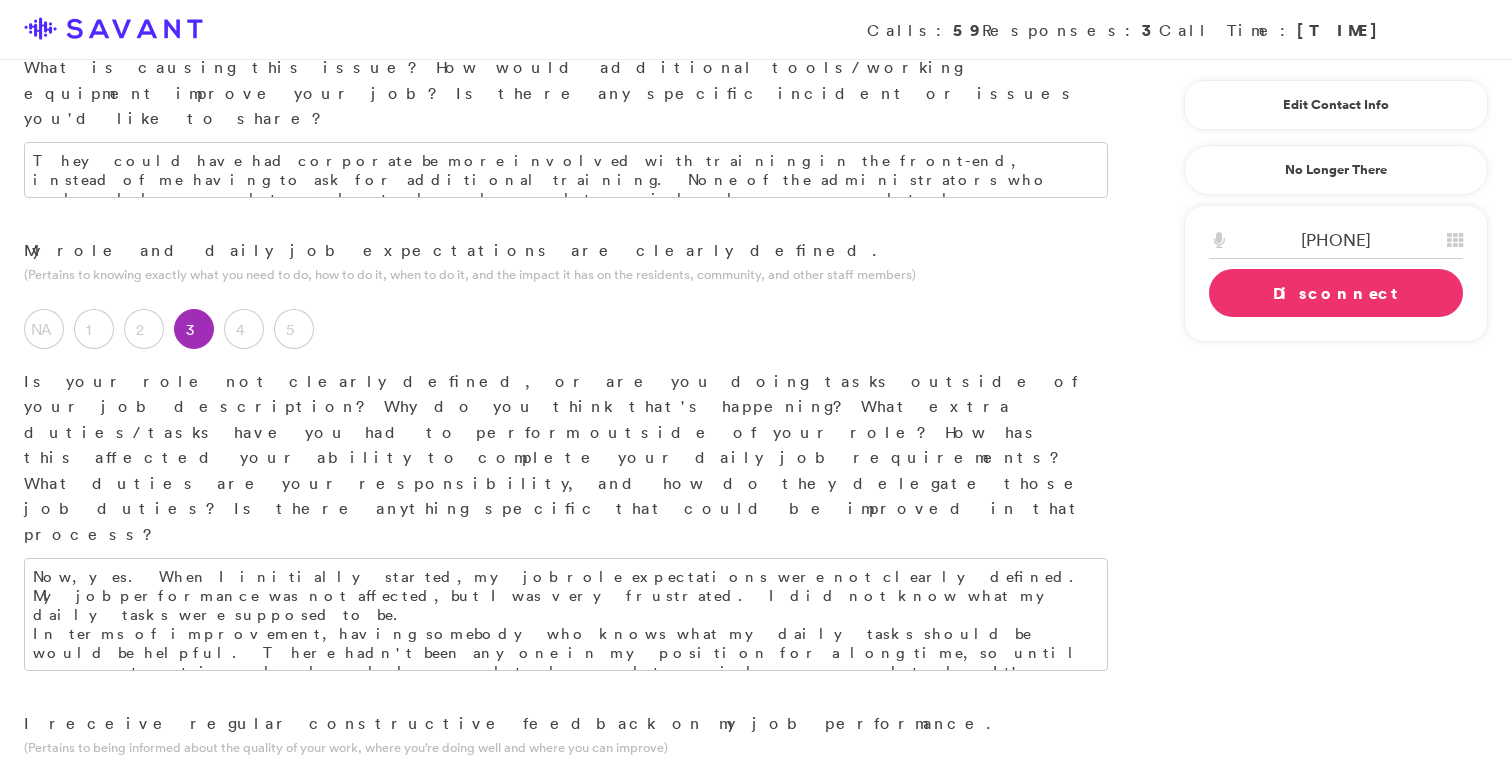 click at bounding box center (566, 866) 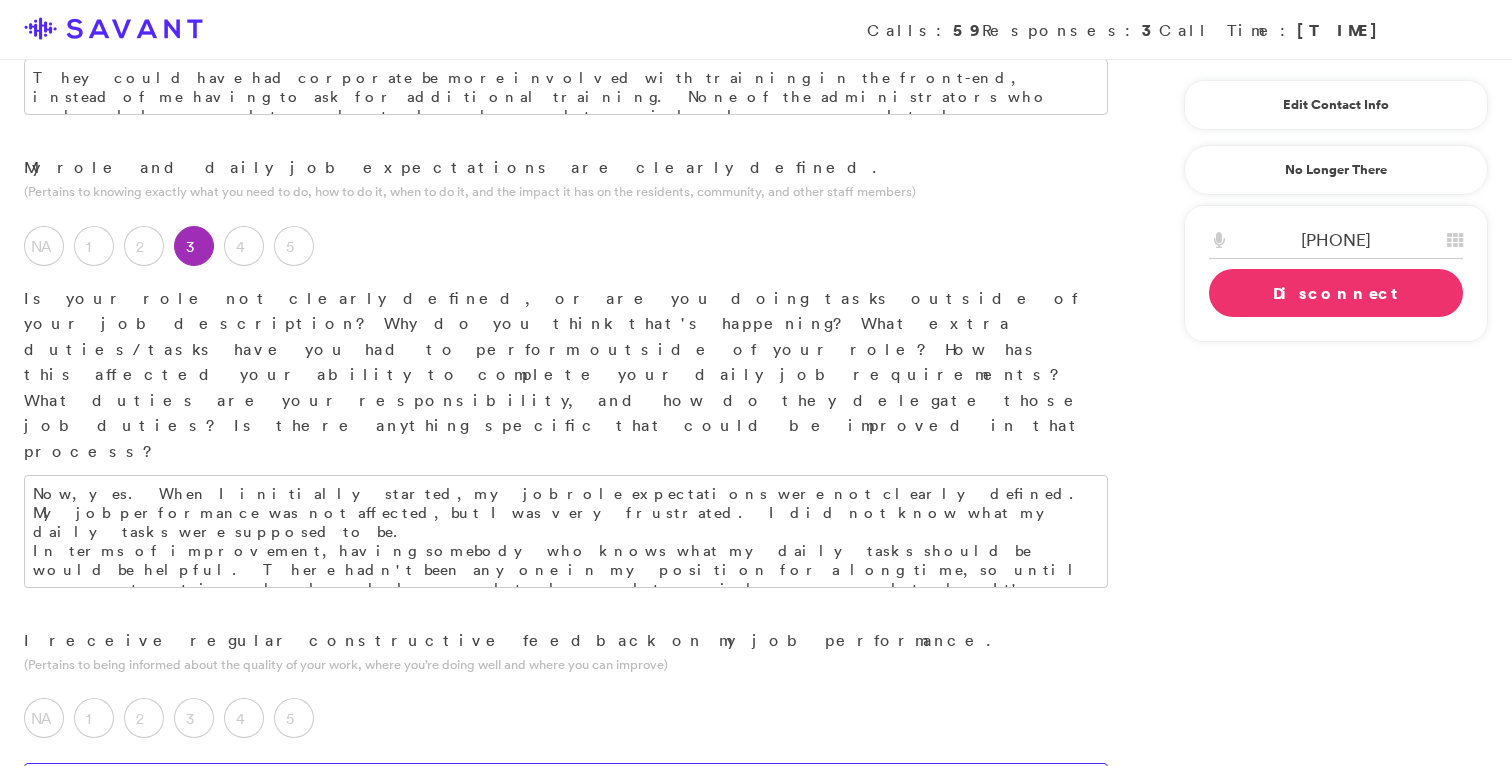 scroll, scrollTop: 758, scrollLeft: 0, axis: vertical 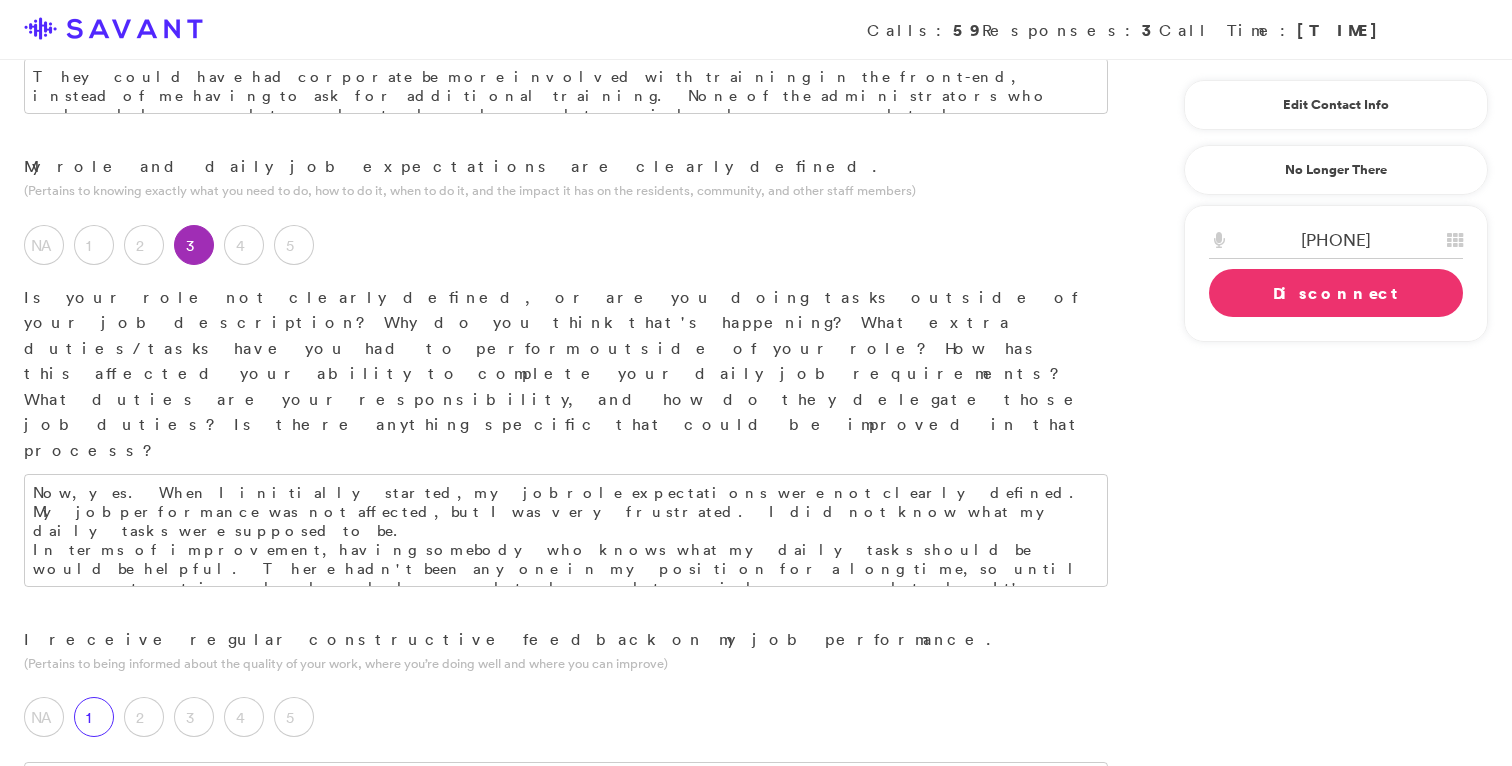 click on "1" at bounding box center [94, 717] 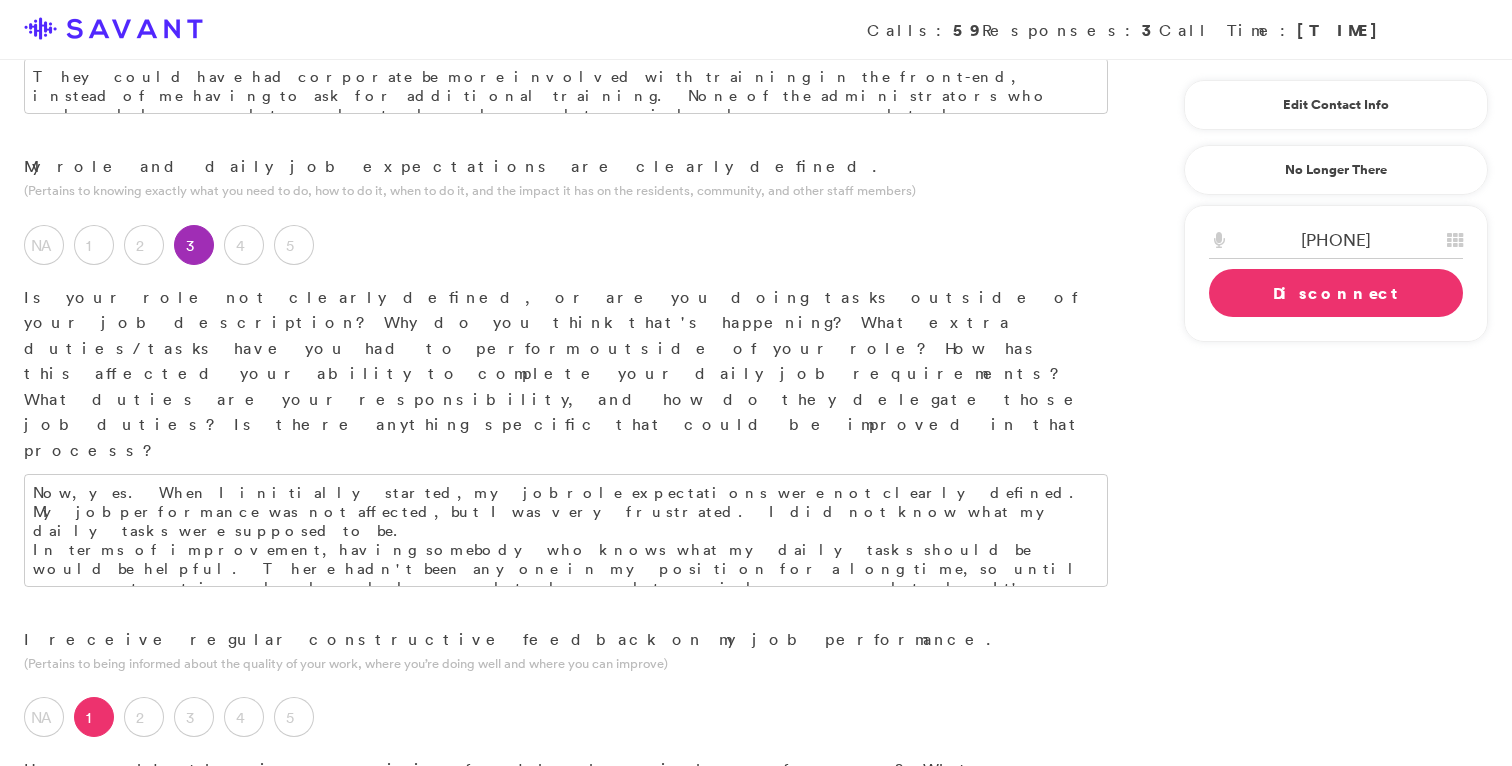 click at bounding box center (566, 839) 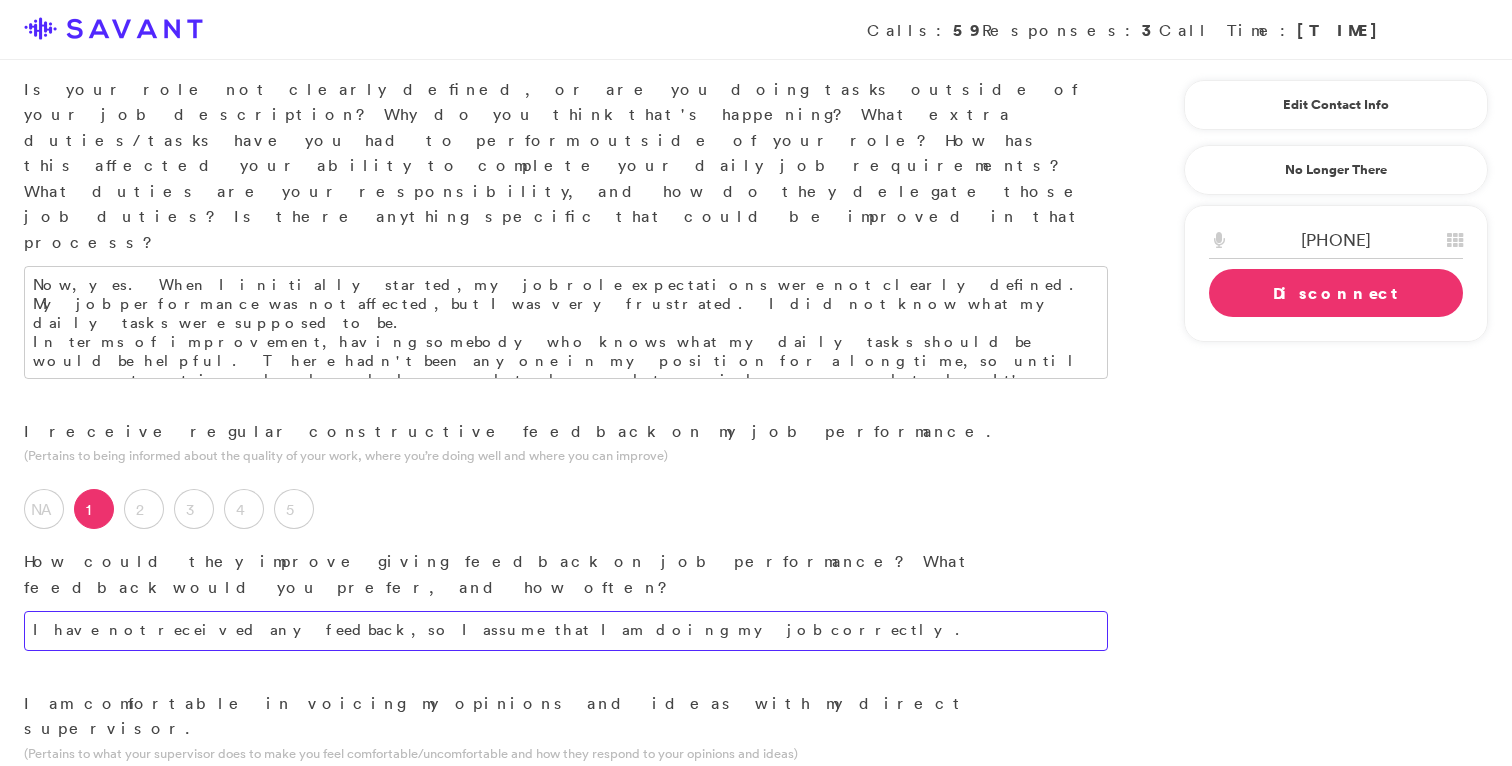 scroll, scrollTop: 968, scrollLeft: 0, axis: vertical 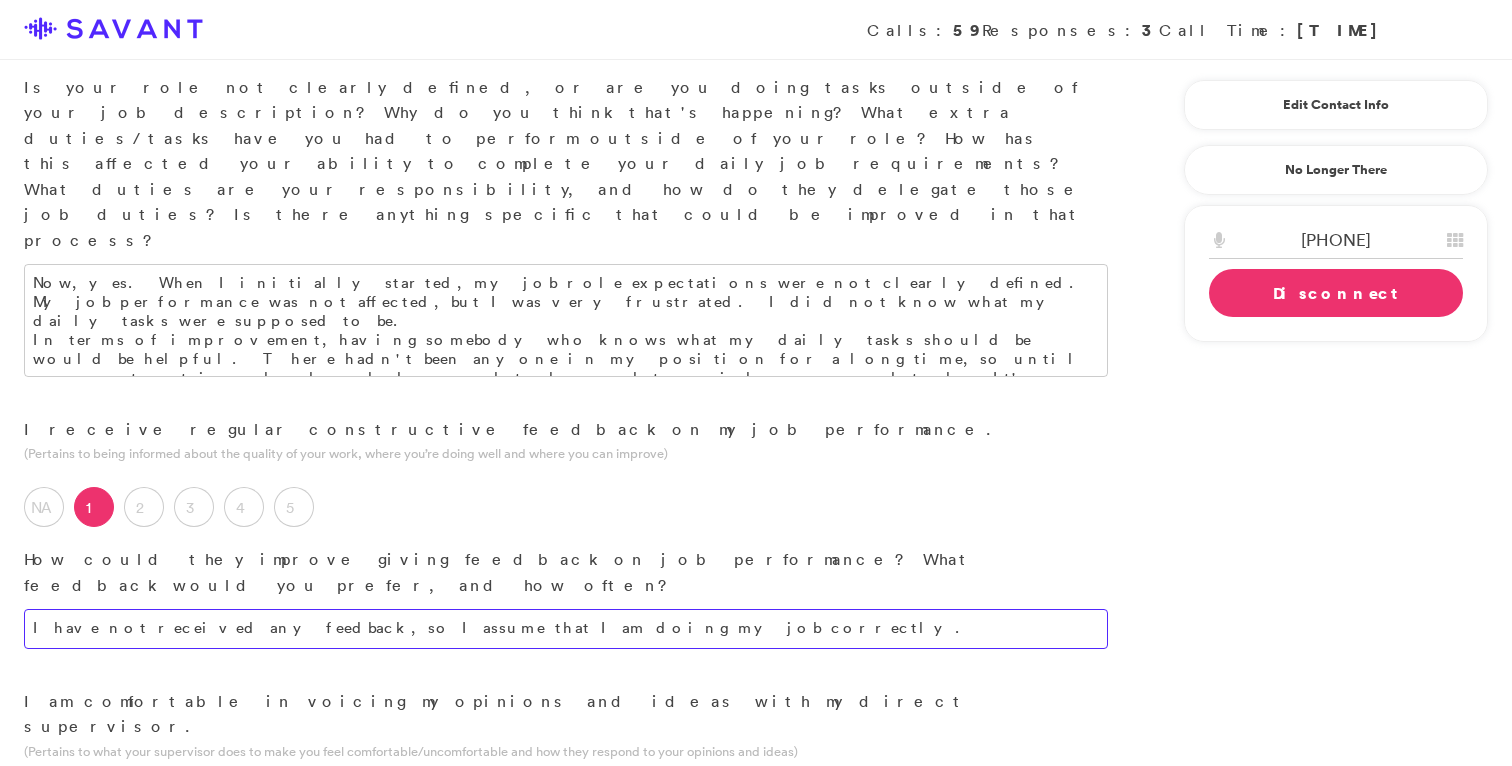 type on "I have not received any feedback, so I assume that I am doing my job correctly." 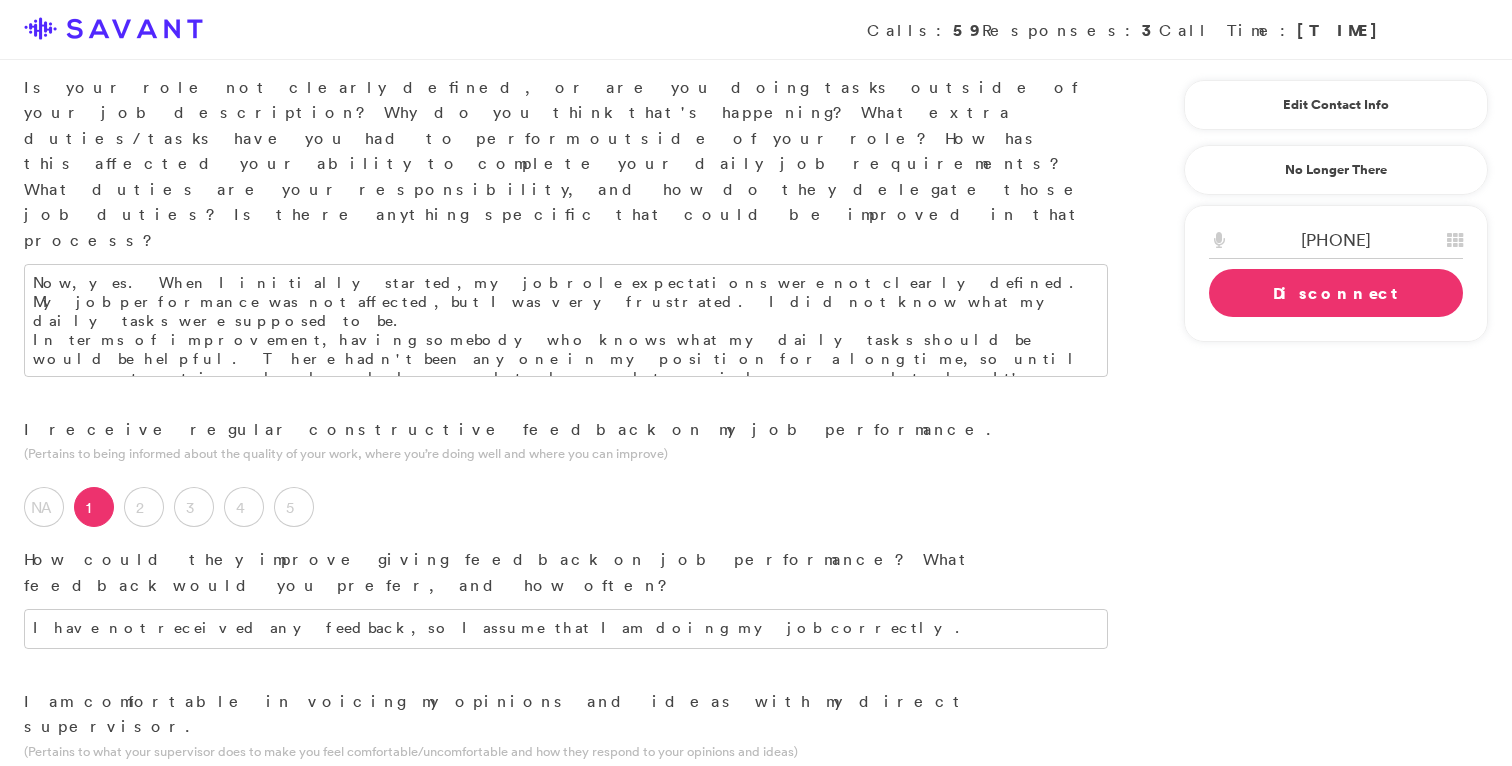 click at bounding box center [566, 870] 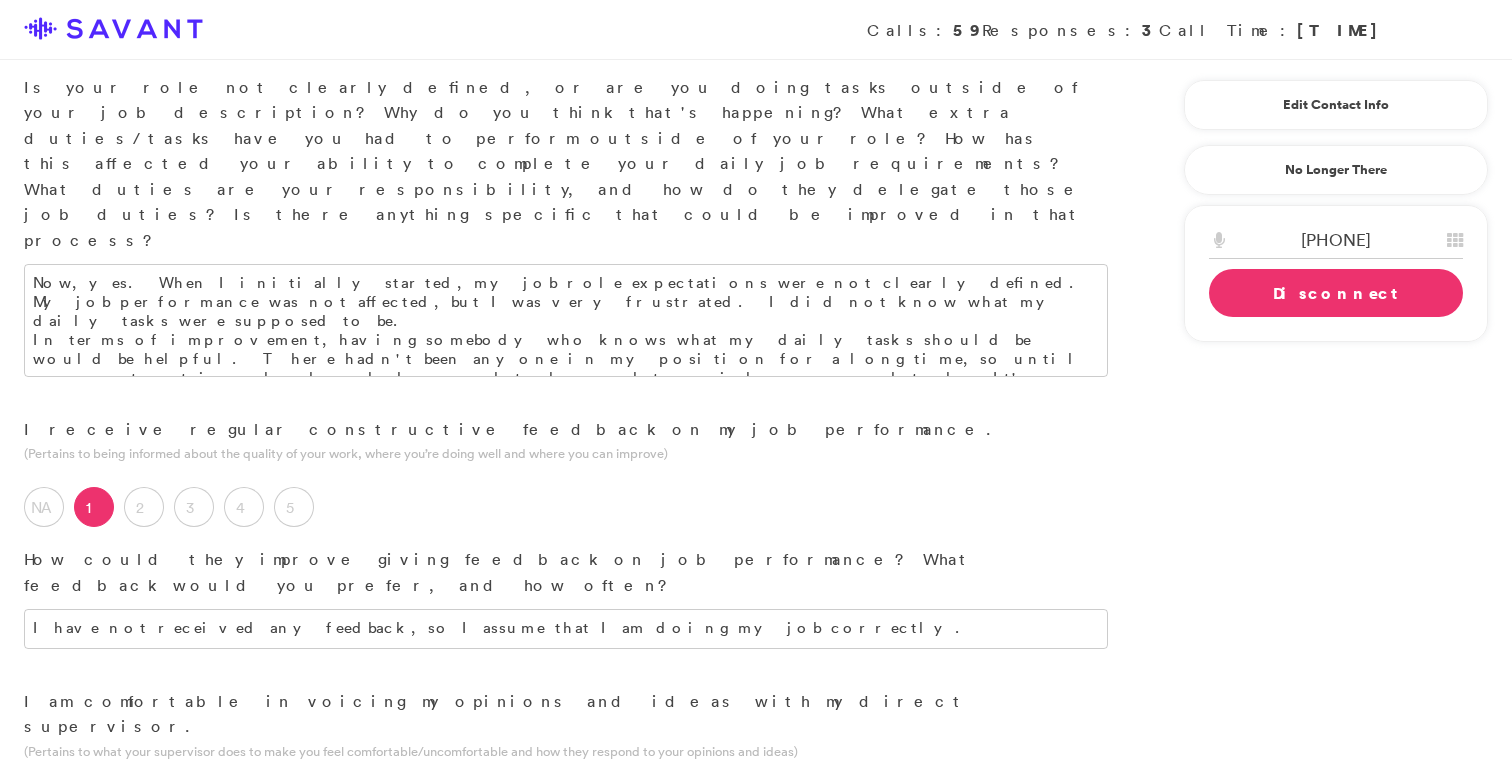 scroll, scrollTop: 973, scrollLeft: 0, axis: vertical 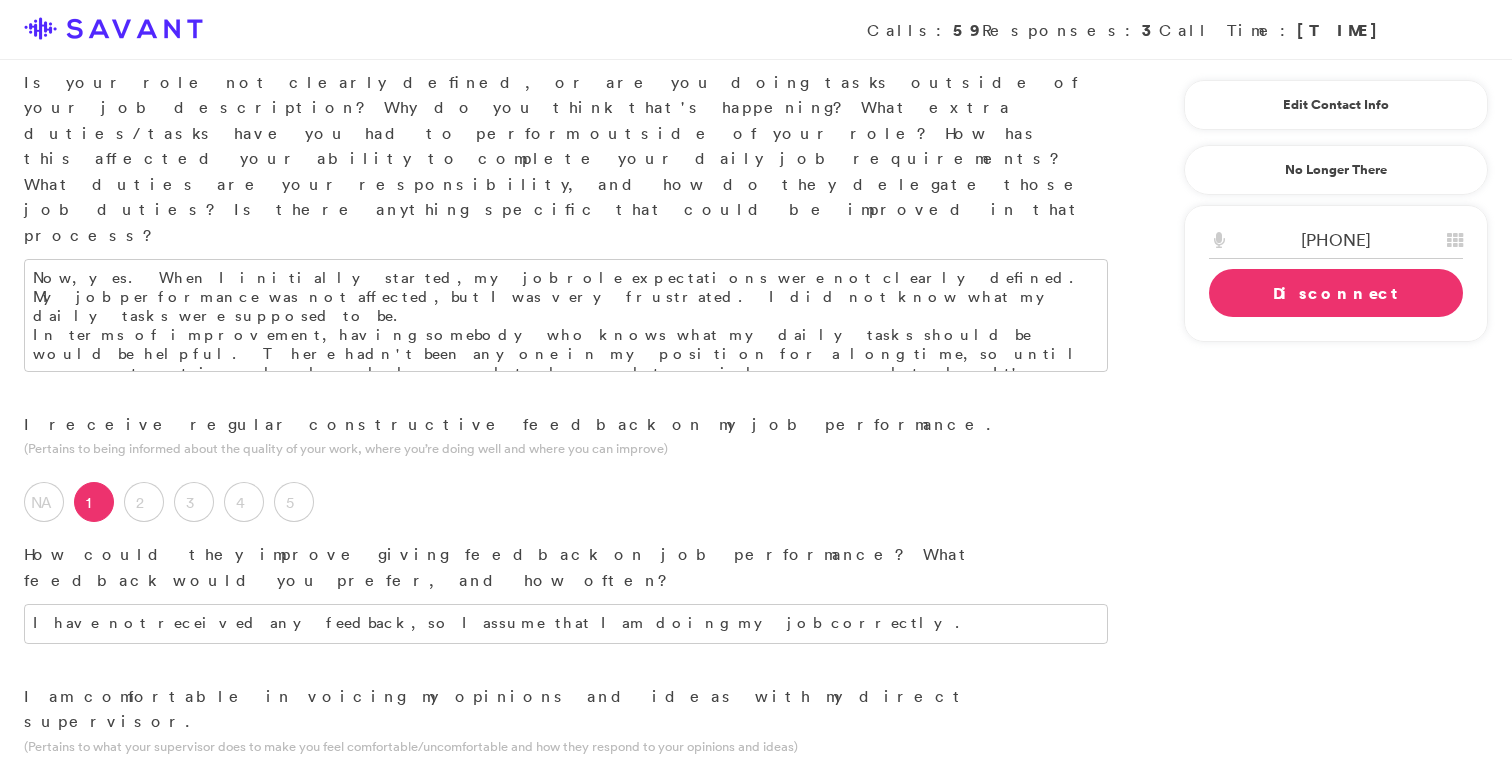click on "5" at bounding box center (294, 800) 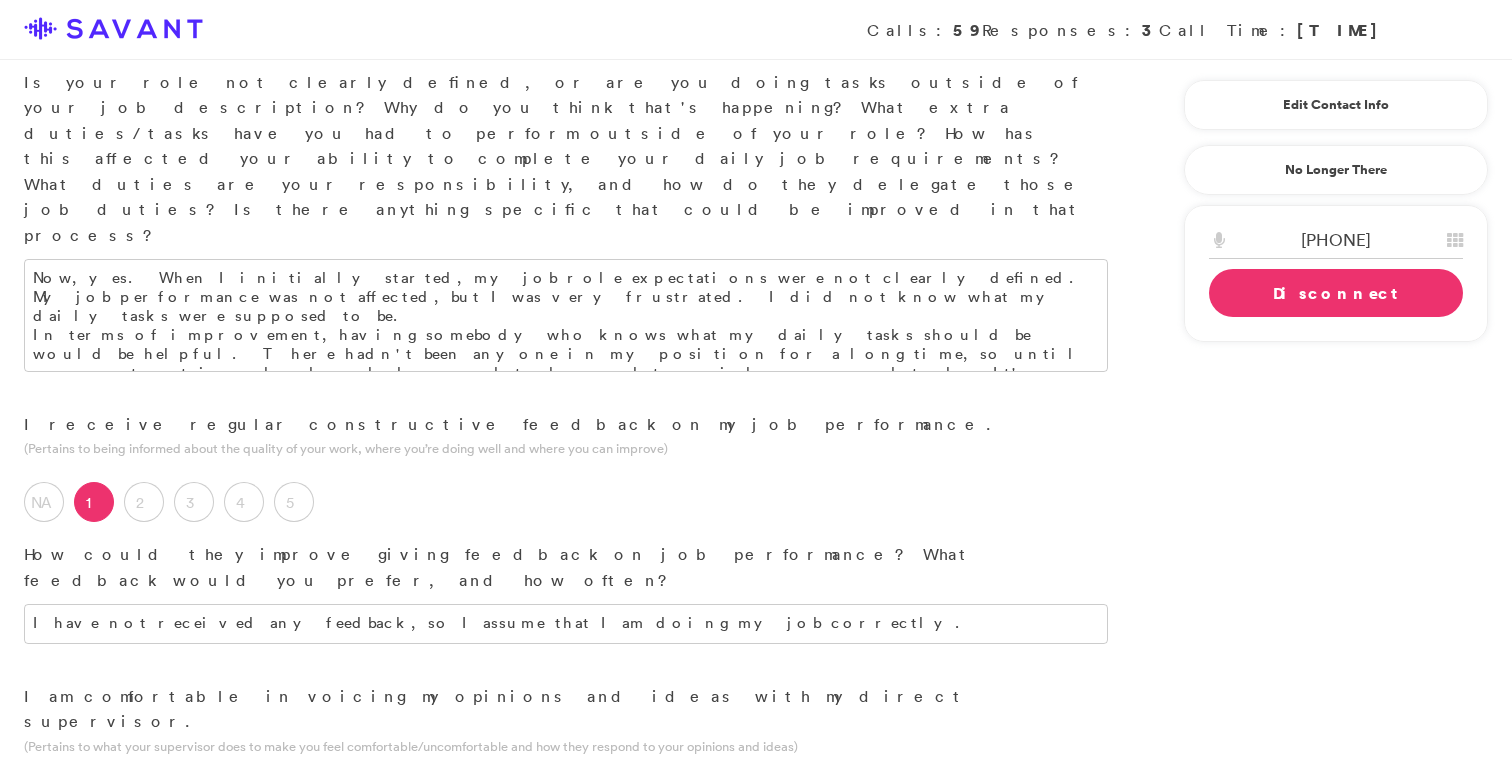 click at bounding box center (566, 947) 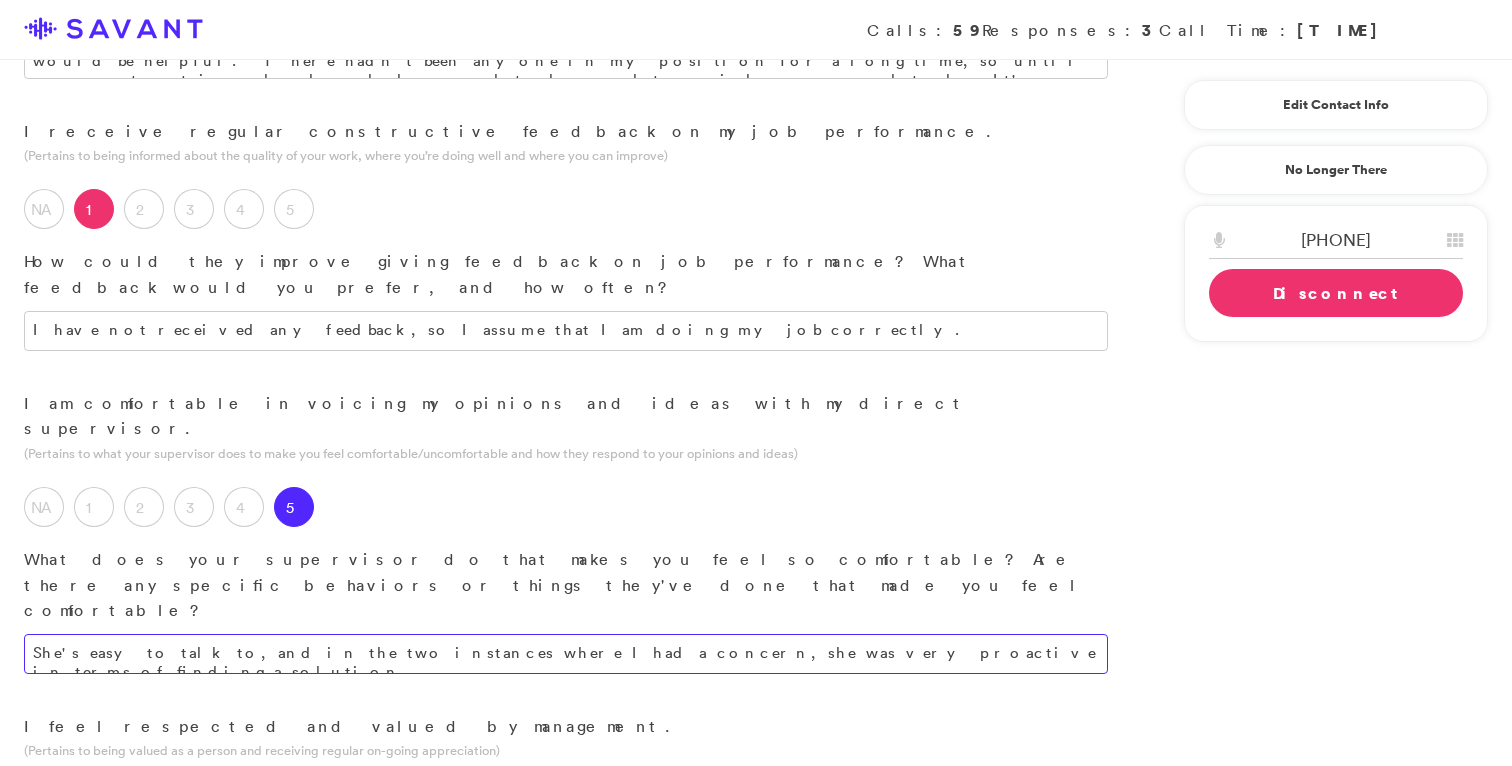 scroll, scrollTop: 1271, scrollLeft: 0, axis: vertical 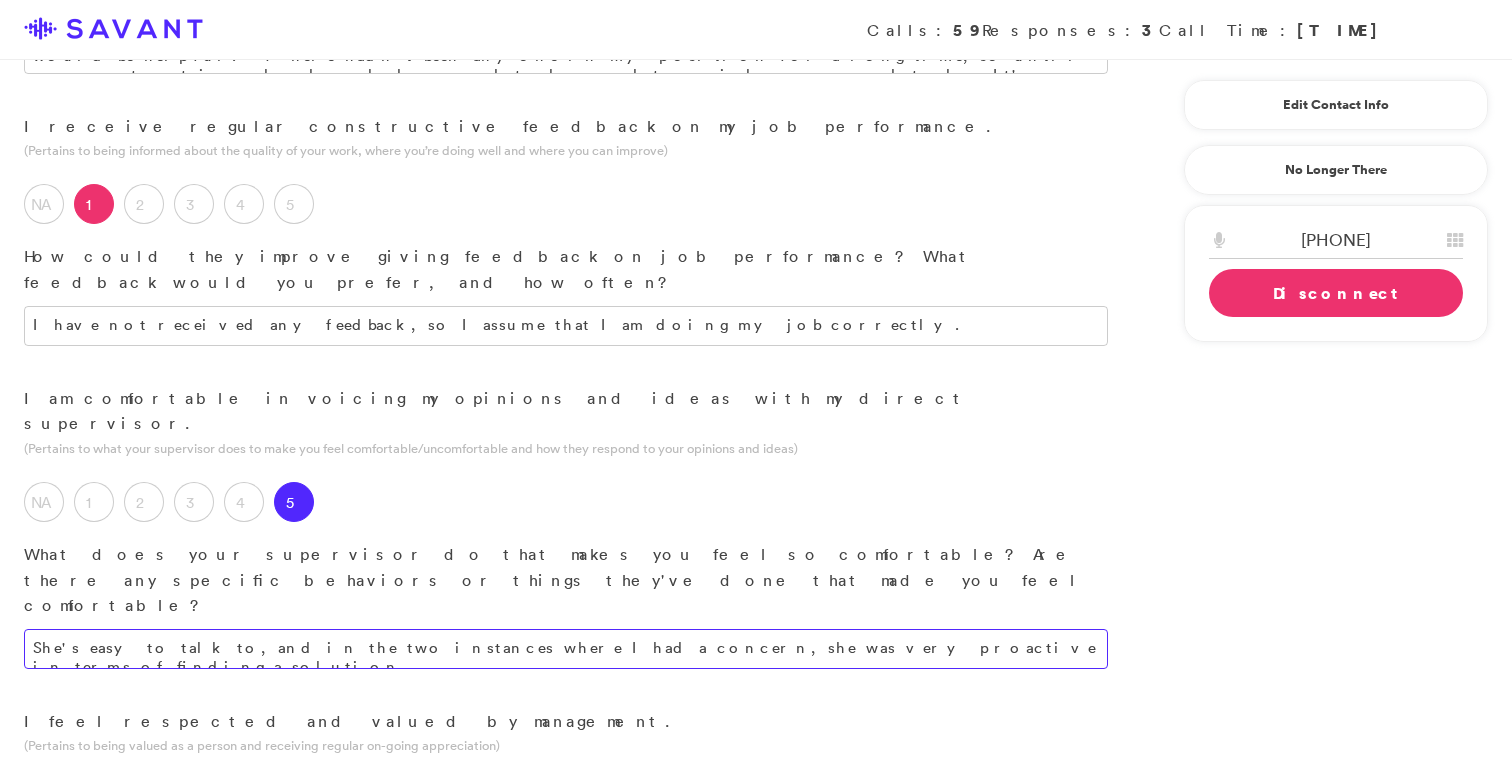 type on "She's easy to talk to, and in the two instances where I had a concern, she was very proactive in terms of finding a solution." 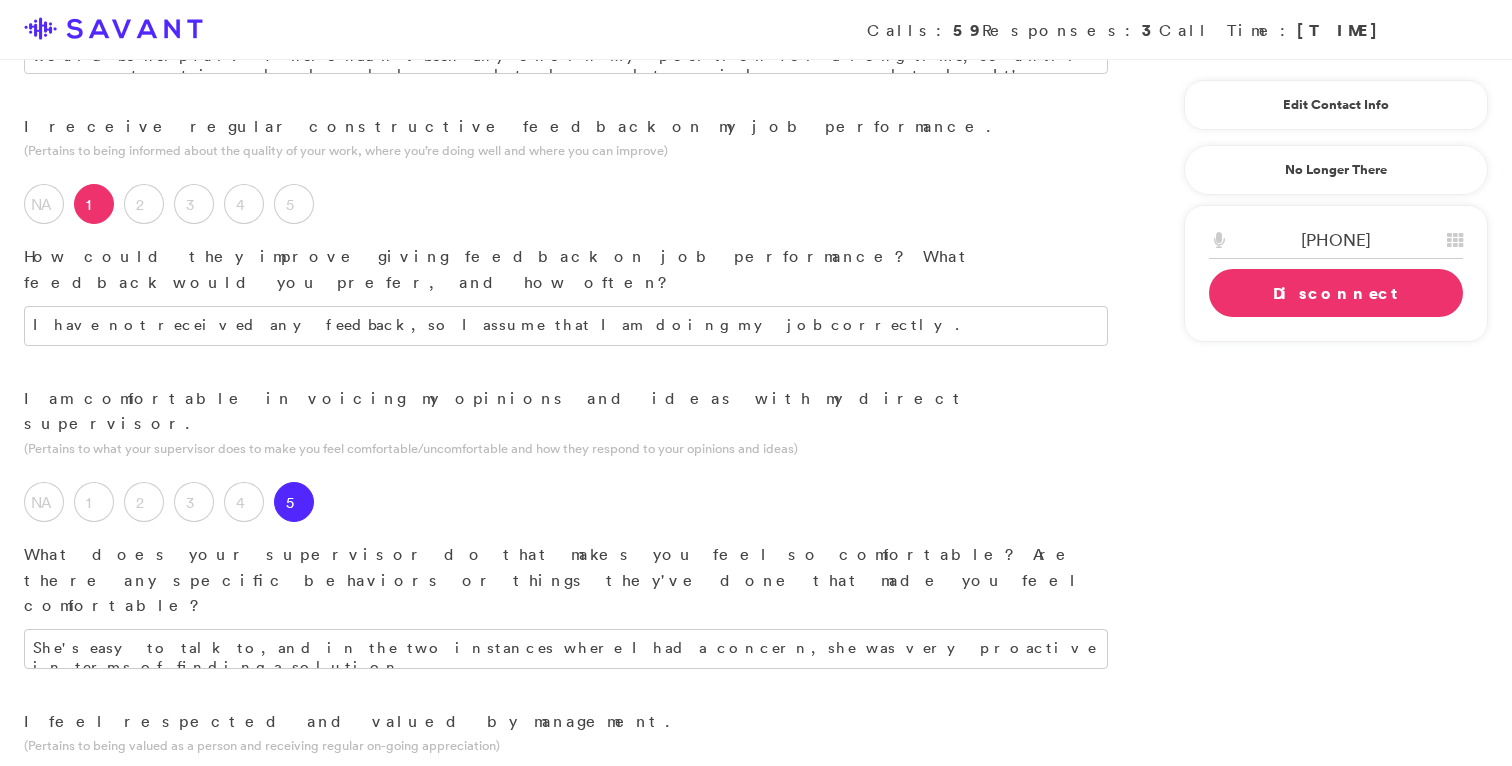 click at bounding box center (566, 865) 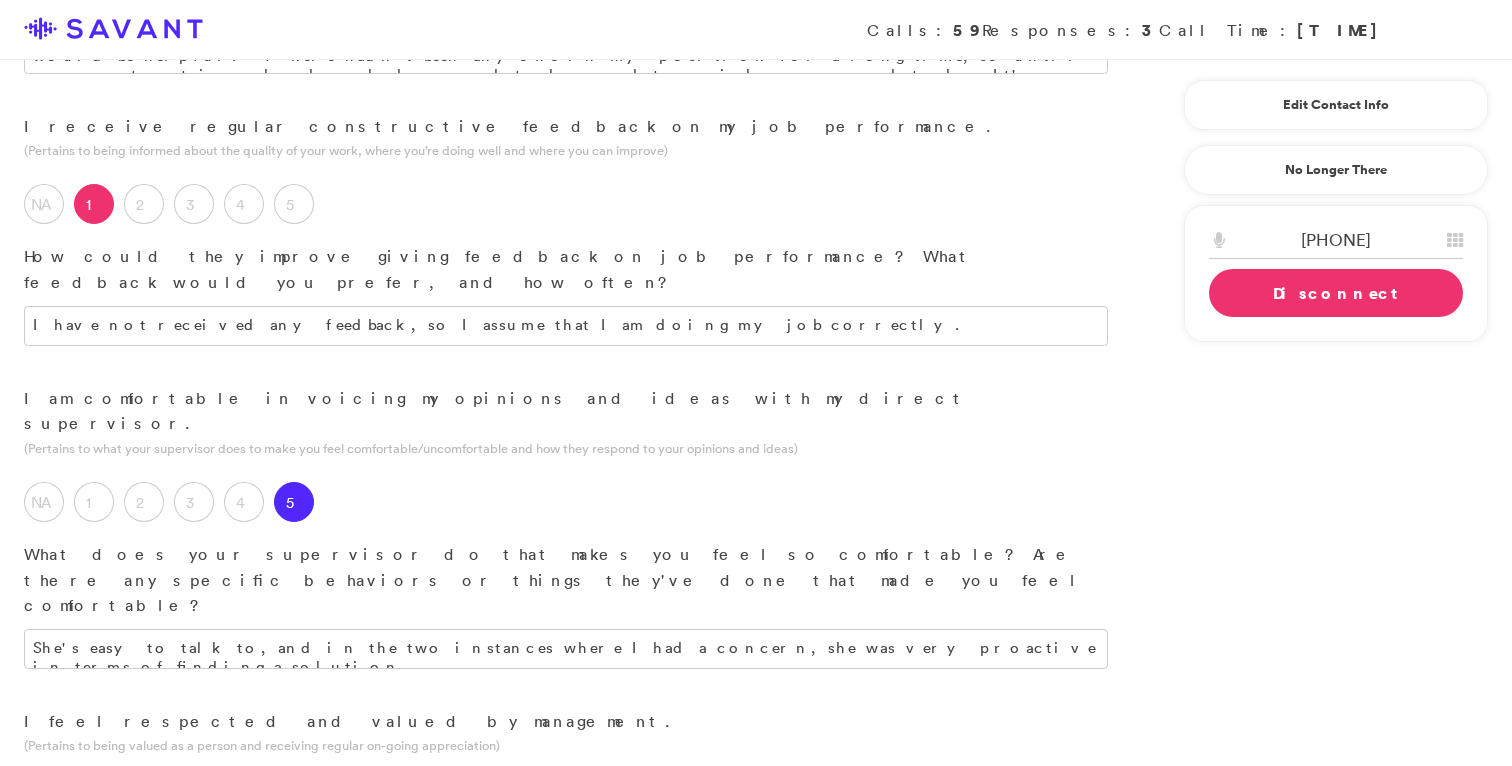 click on "5" at bounding box center (294, 800) 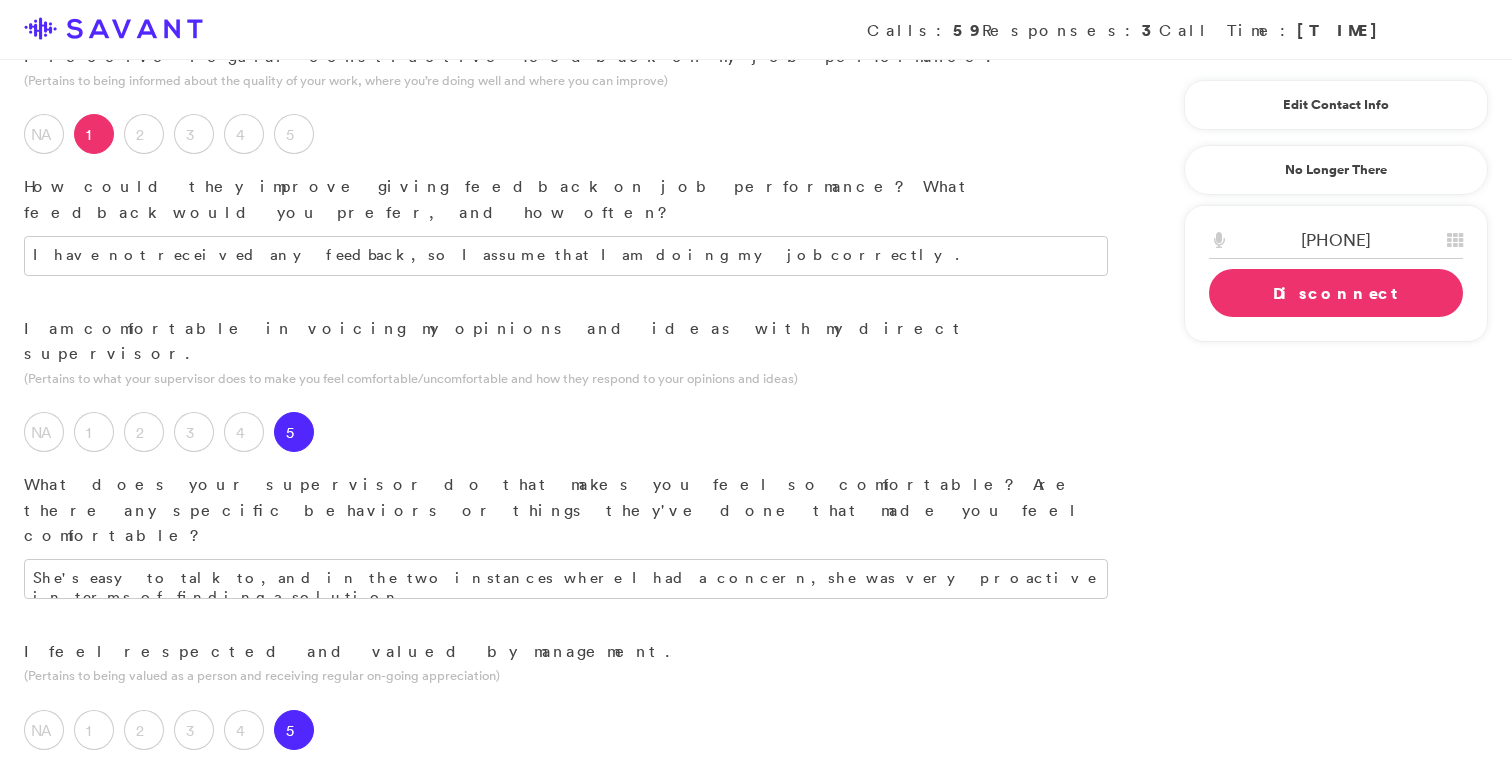 scroll, scrollTop: 1367, scrollLeft: 0, axis: vertical 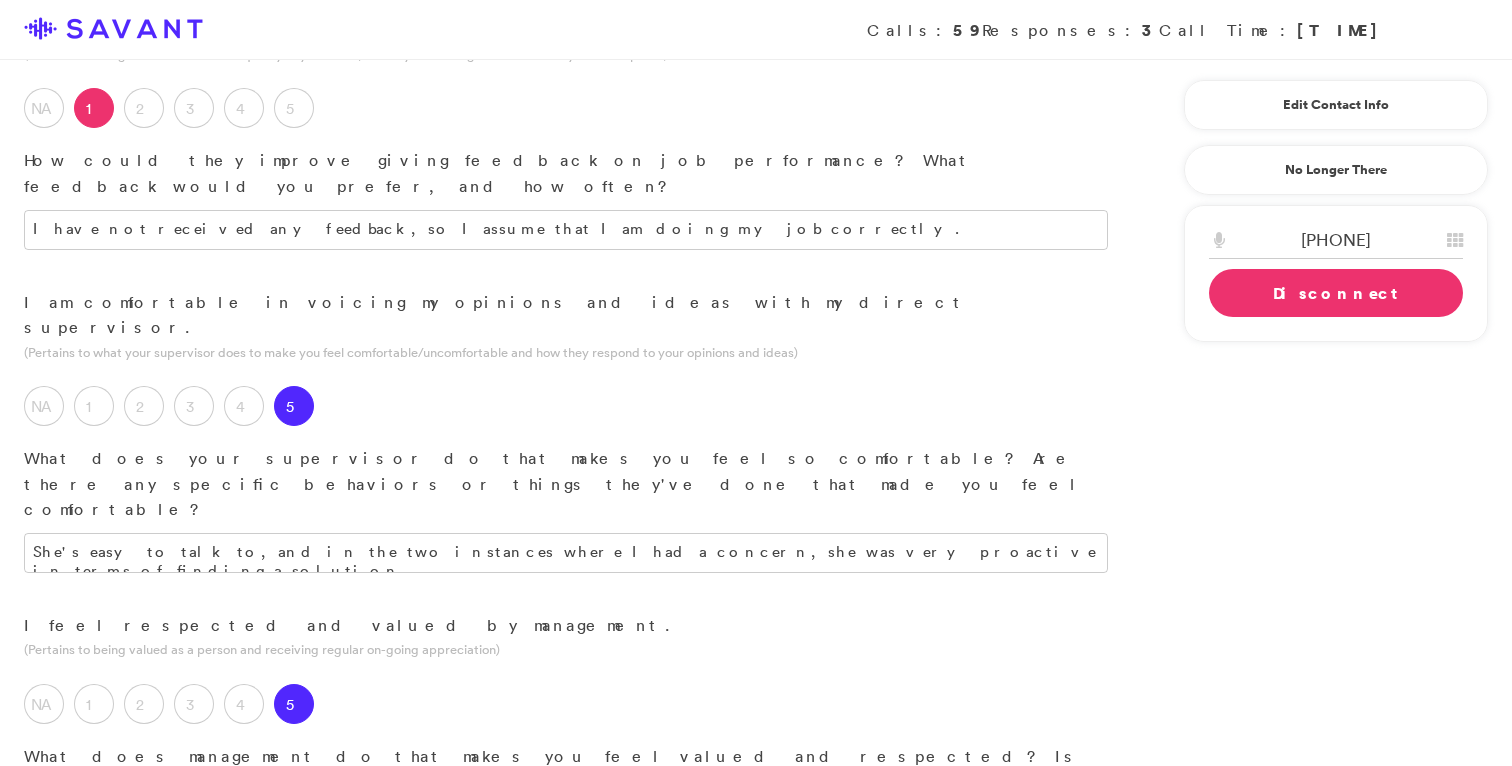 type on "They're very welcoming, and I haven't had any issues. When I have a question, everyone is helpful with answers." 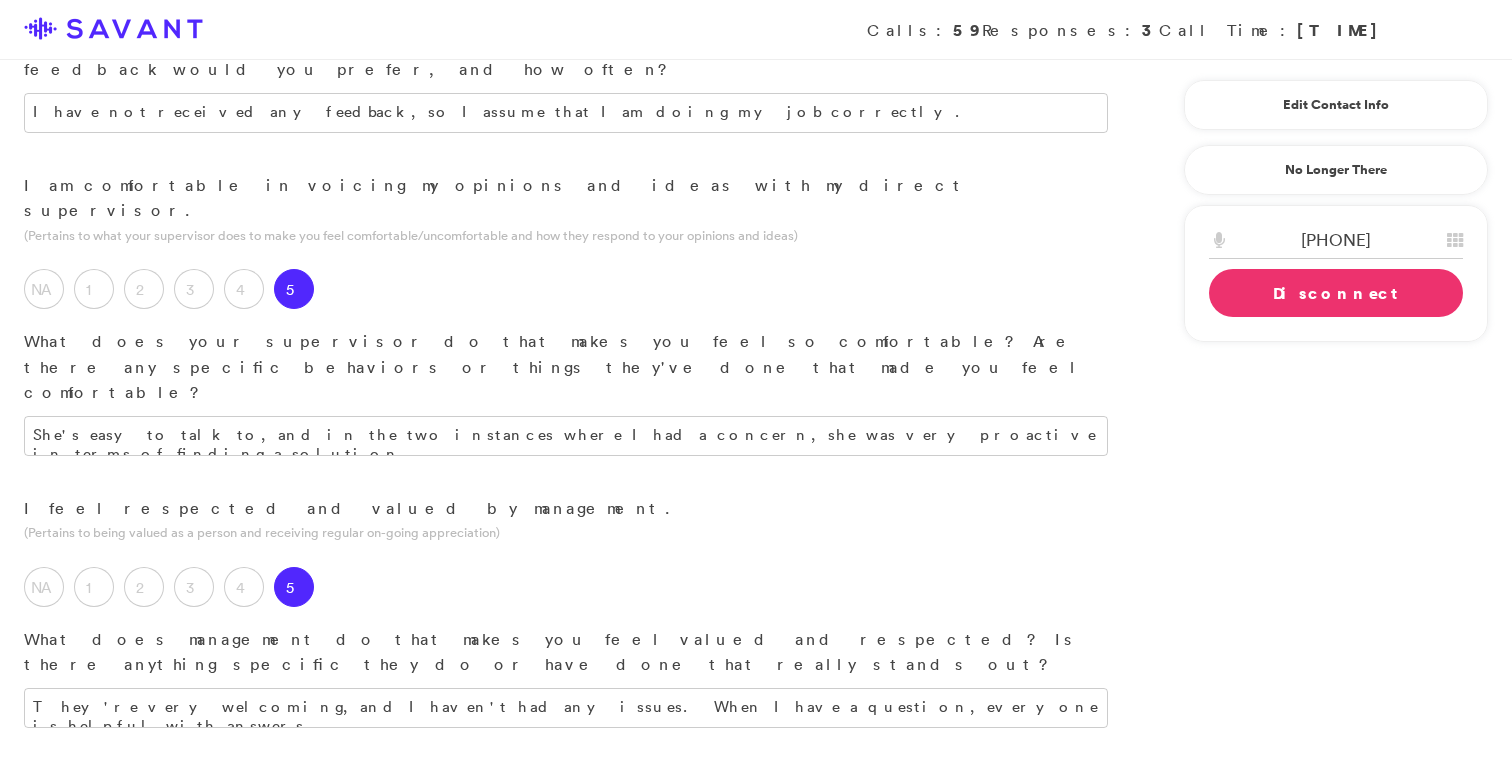 scroll, scrollTop: 1499, scrollLeft: 0, axis: vertical 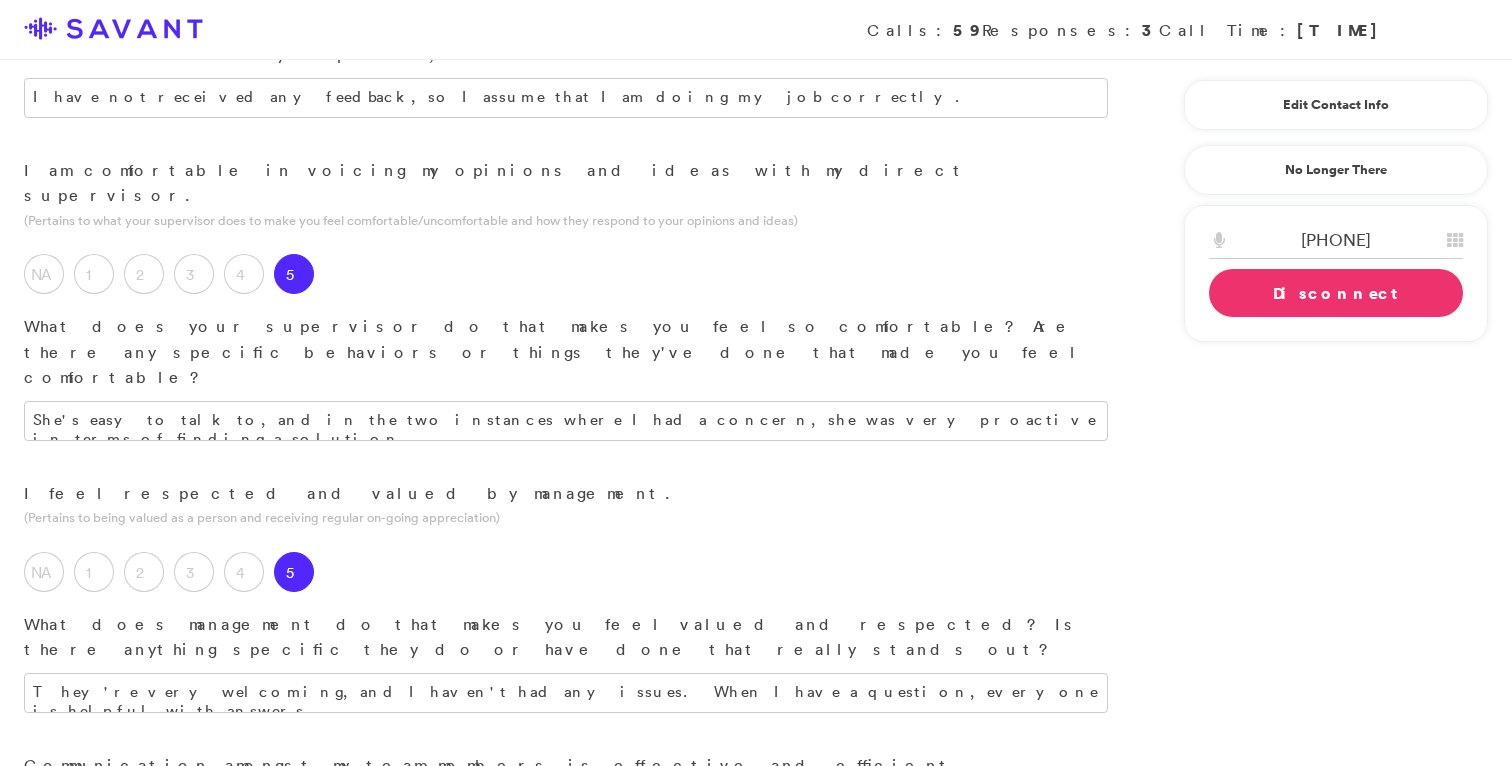 click on "Communication amongst my team members is effective and efficient. (Pertains to all staff knowing what’s going on with their specific shift/job role and with each resident that they care for (if they're on the care team), especially during shift changes) NA 1 2 3 4 5 Do you mind sharing which department you work in? What specific communication could use some improvement? Is the communication issue within a certain department, between departments, or less/more specific? Do you have any suggestions on ways they can improve that type of communication? Are there any incidents that have happened due to a lack of communication (or miscommunication) that you'd like to share? What would you say allows your team to work together so well?" at bounding box center [566, 940] 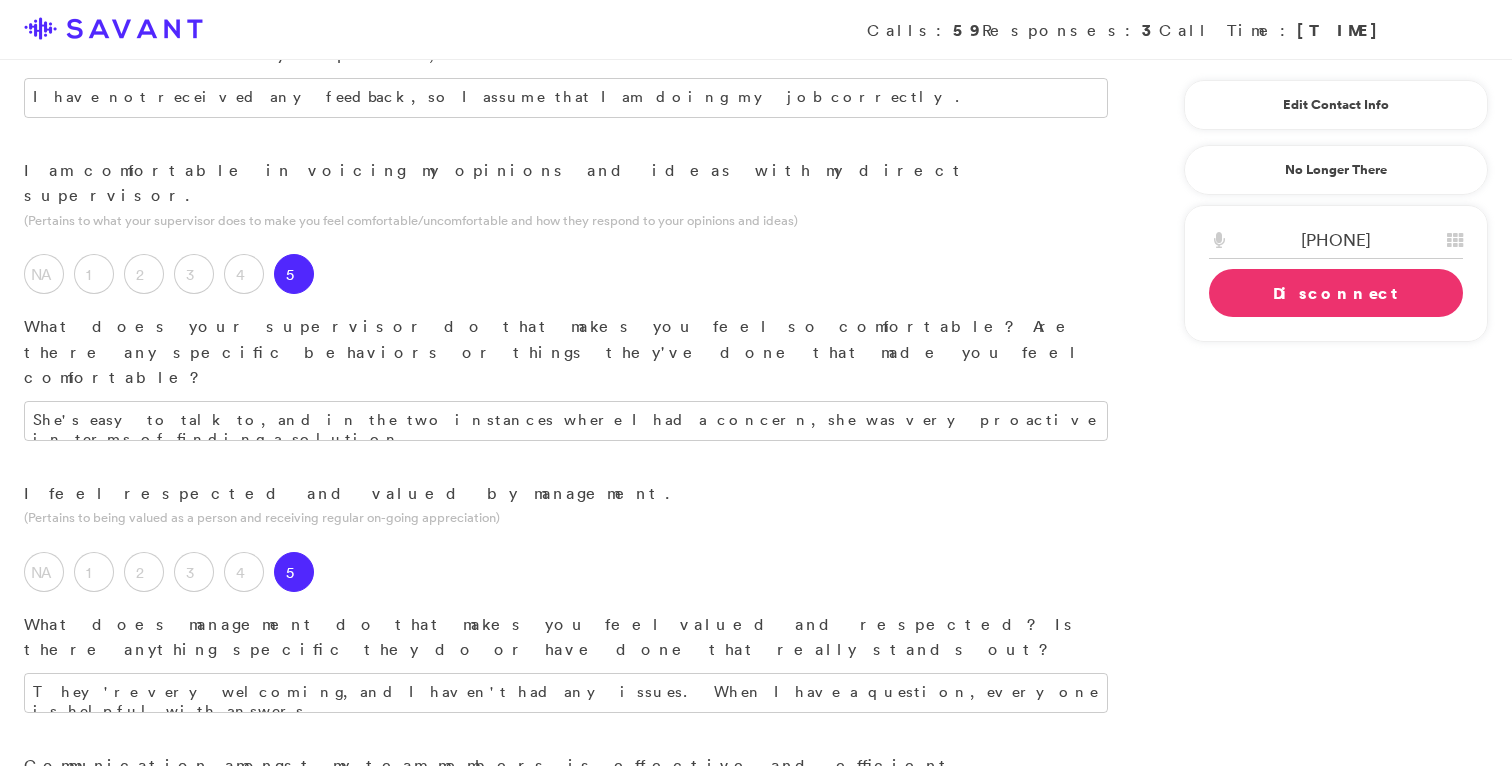 click on "Nursing: The nursing staff and I could use some improvements in communication. We are in the midst of finding effective communication strategies." at bounding box center [566, 1067] 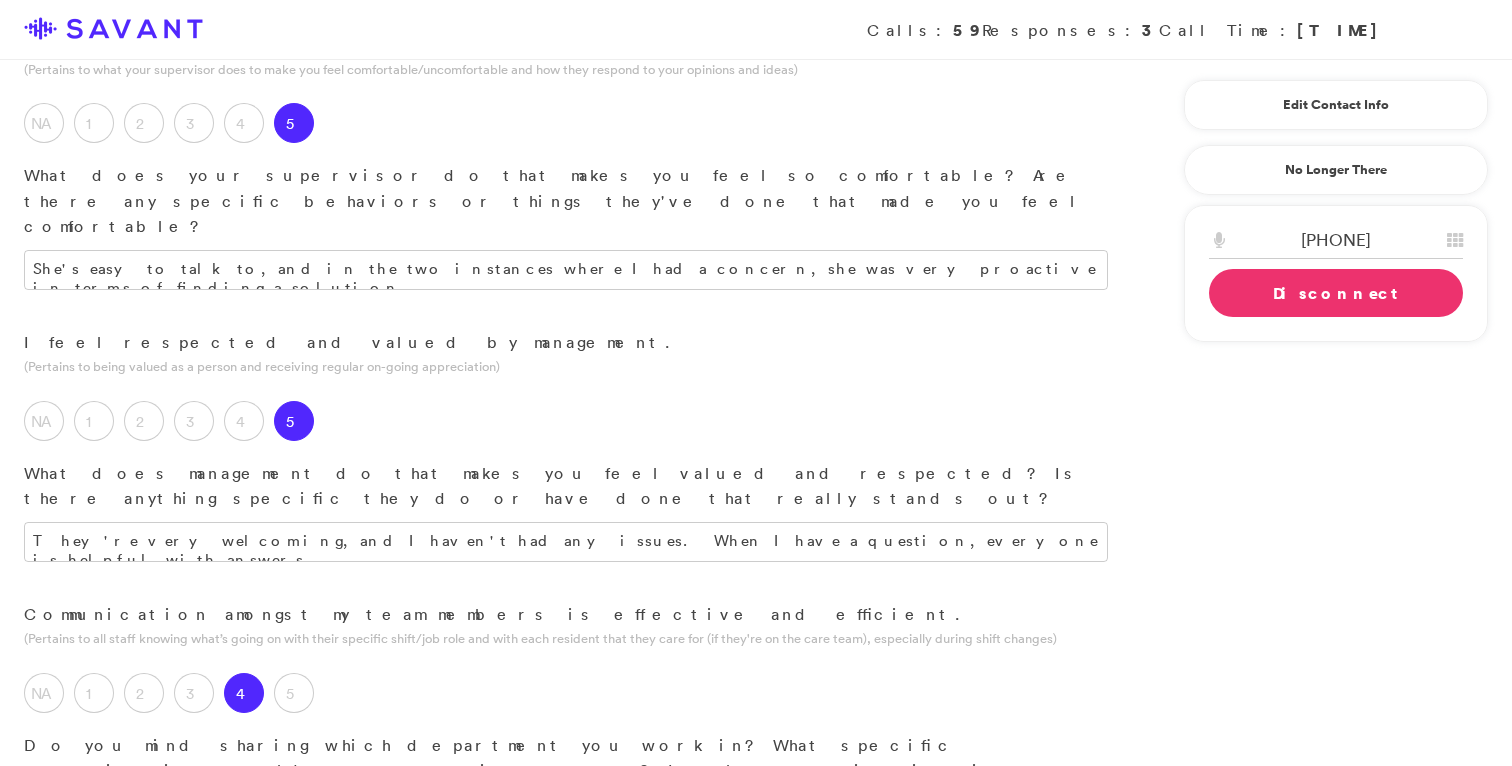 scroll, scrollTop: 1658, scrollLeft: 0, axis: vertical 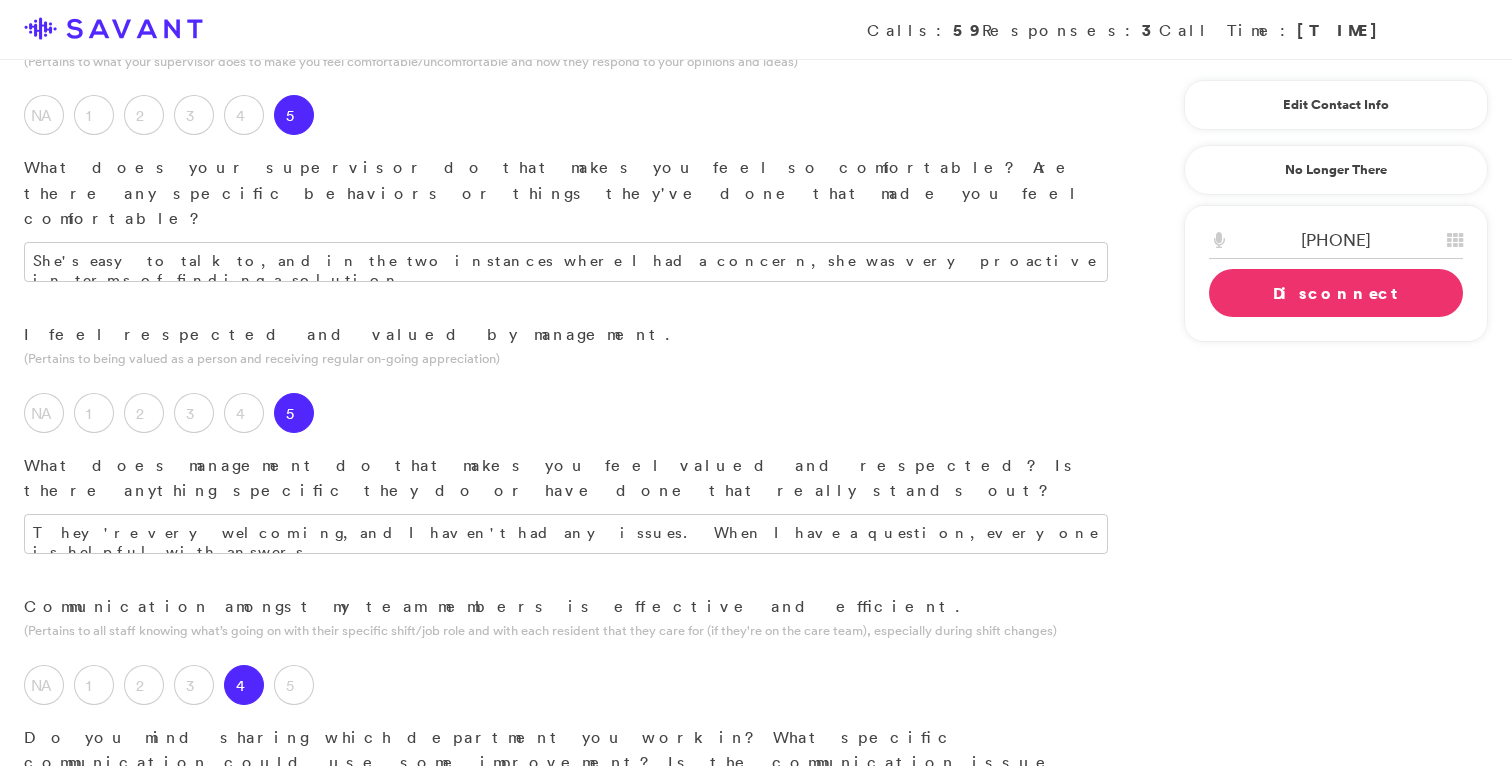 type on "Nursing: The nursing staff and I could use some improvements in communication. We are in the midst of finding effective communication strategies. Every morning when I get to work, I check in with the nurses and make sure they don't need anything from me. I touch base with them more, and I try to inform them of what's going on. I also ensure that they have everything that they need to be successful." 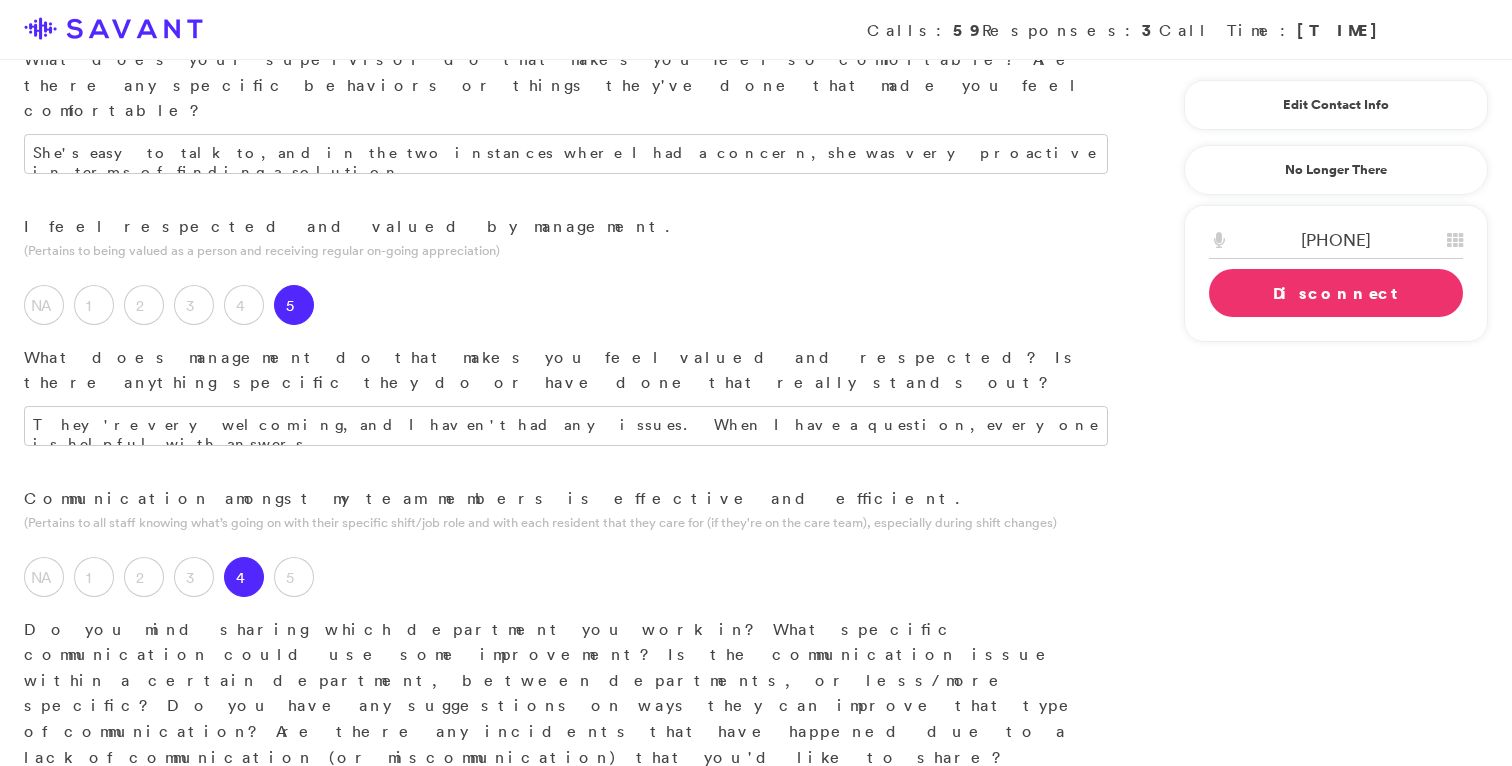 scroll, scrollTop: 1808, scrollLeft: 0, axis: vertical 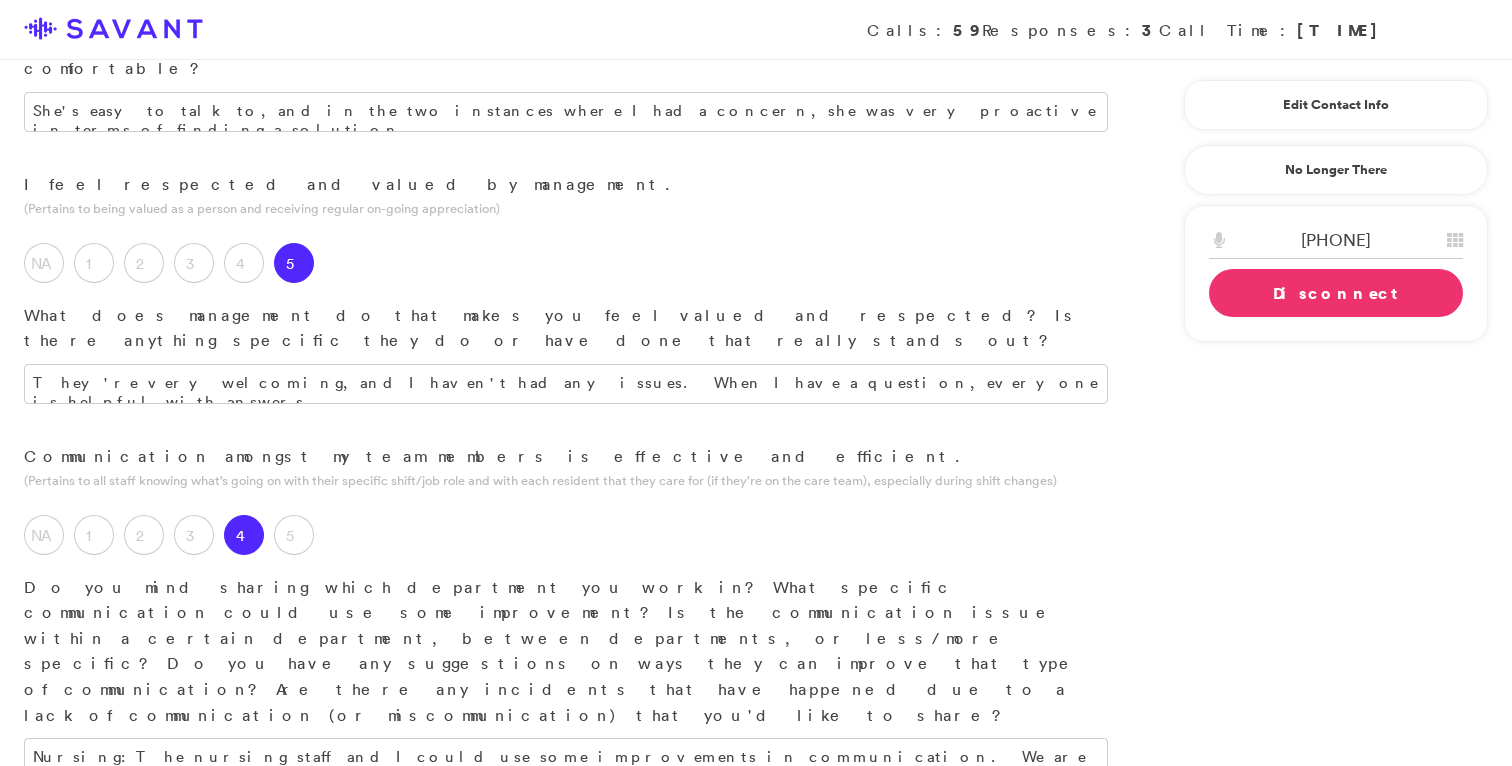 click at bounding box center [566, 1040] 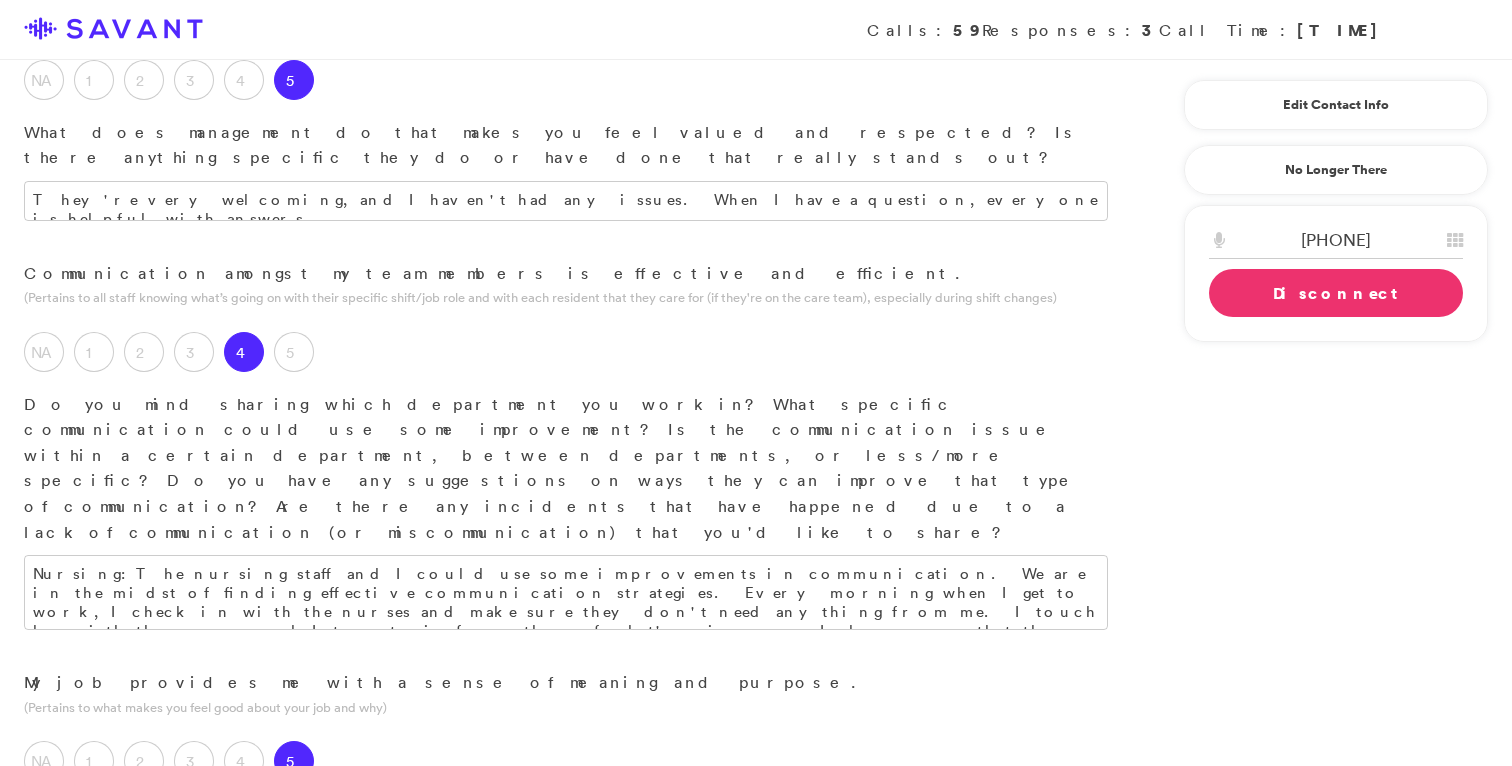 scroll, scrollTop: 1983, scrollLeft: 0, axis: vertical 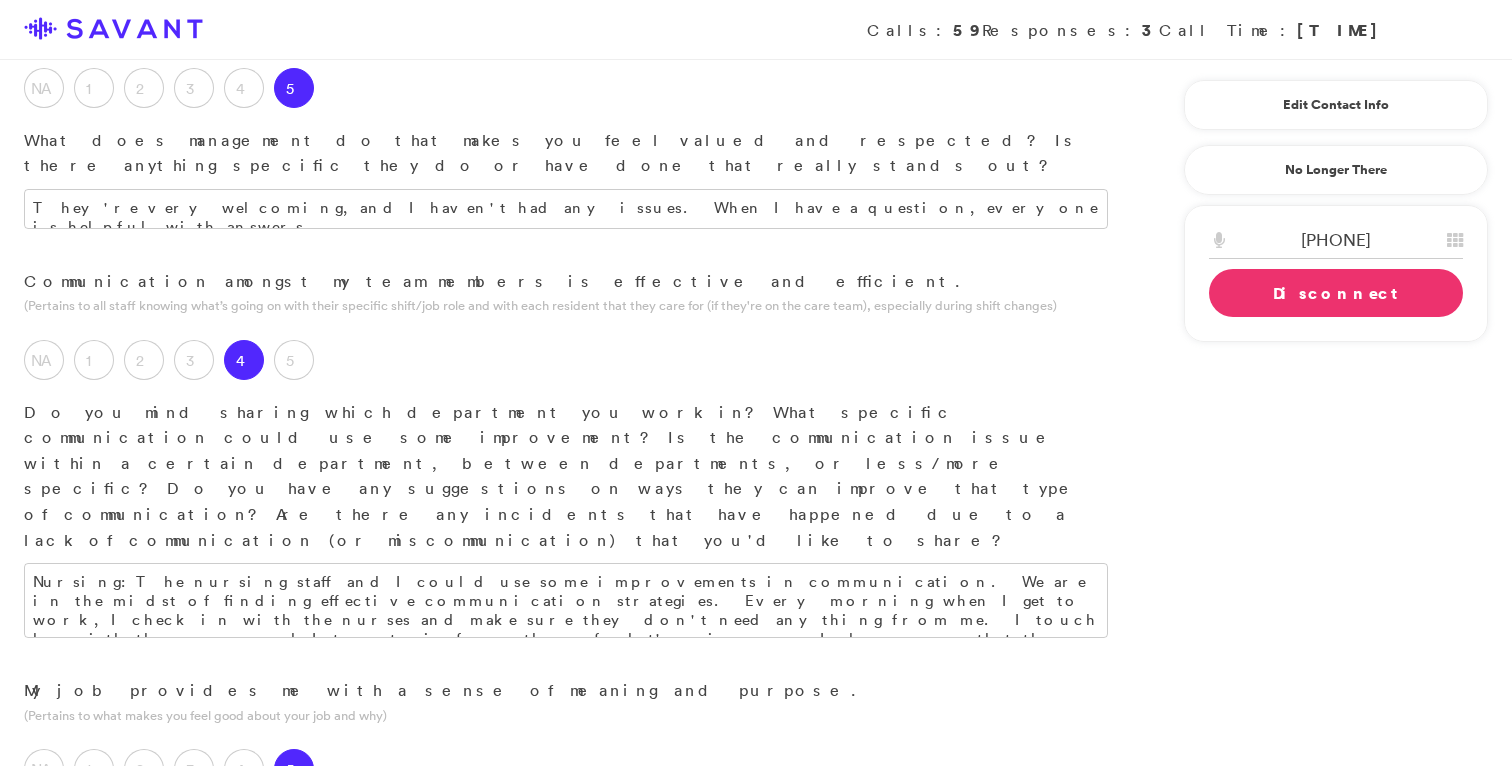 type on "Being able to use my skills, knowledge, and nursing background to help the residents get through each day. I also enjoy establishing and implementing new methods for improvements with daily functions." 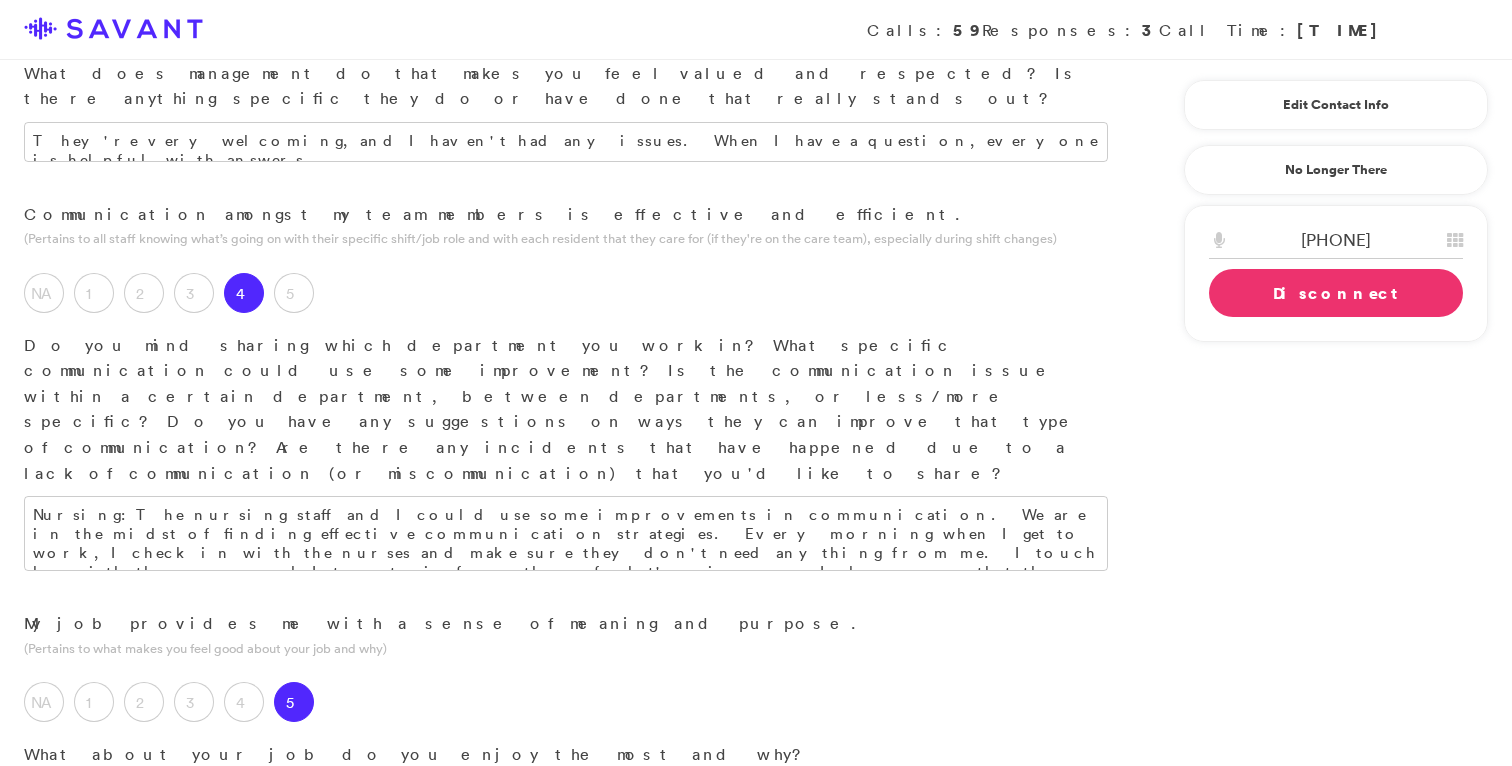 scroll, scrollTop: 2051, scrollLeft: 0, axis: vertical 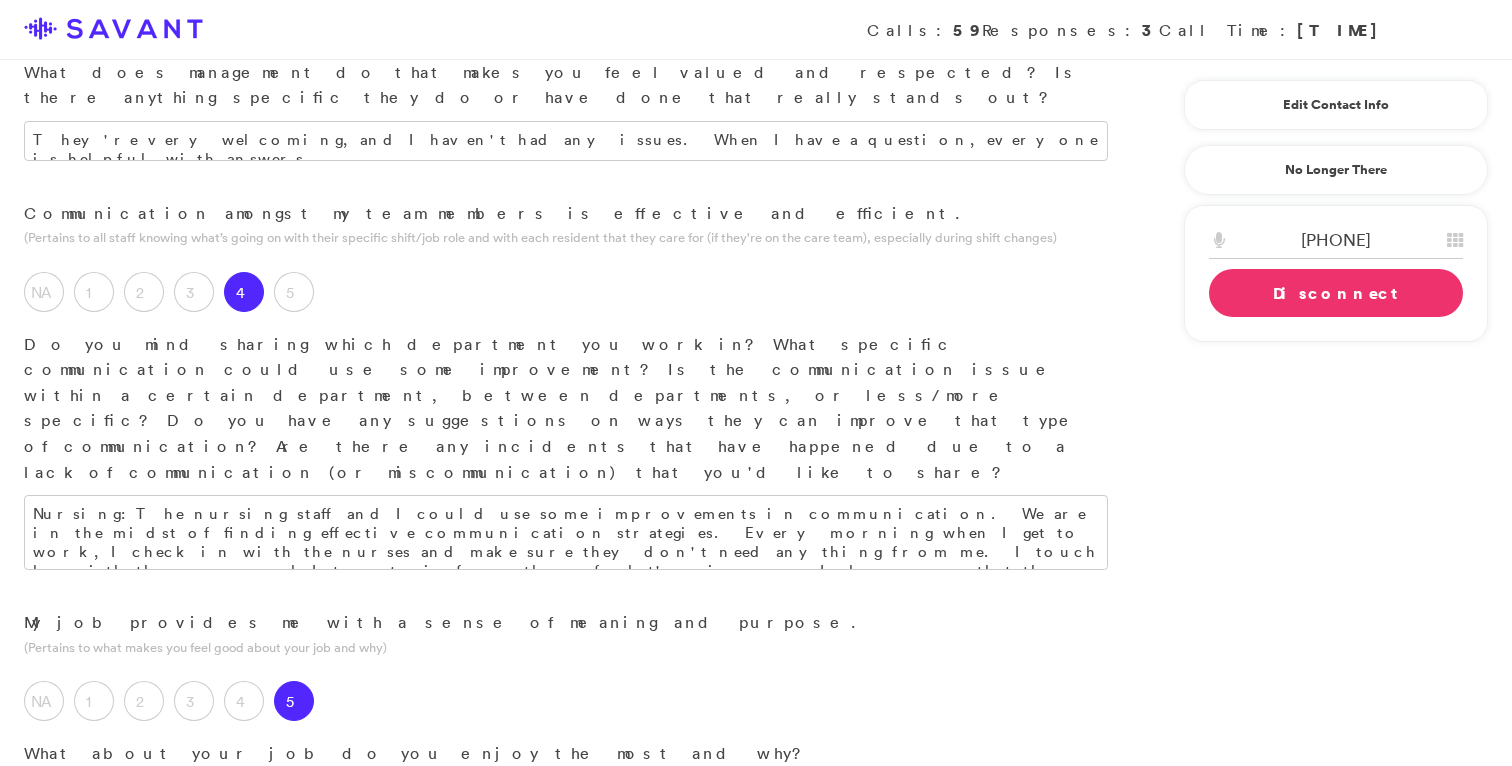click at bounding box center [566, 1155] 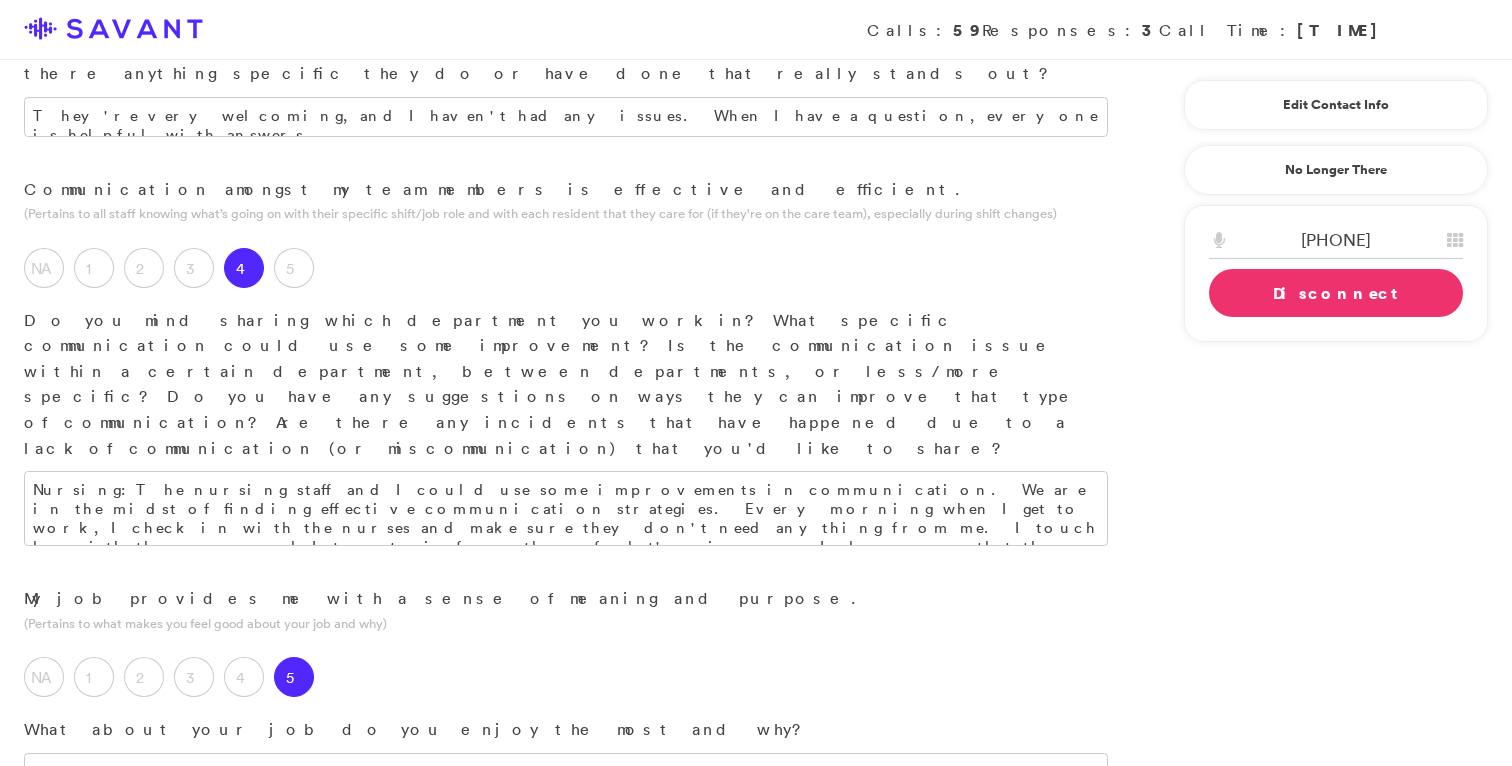 scroll, scrollTop: 2087, scrollLeft: 0, axis: vertical 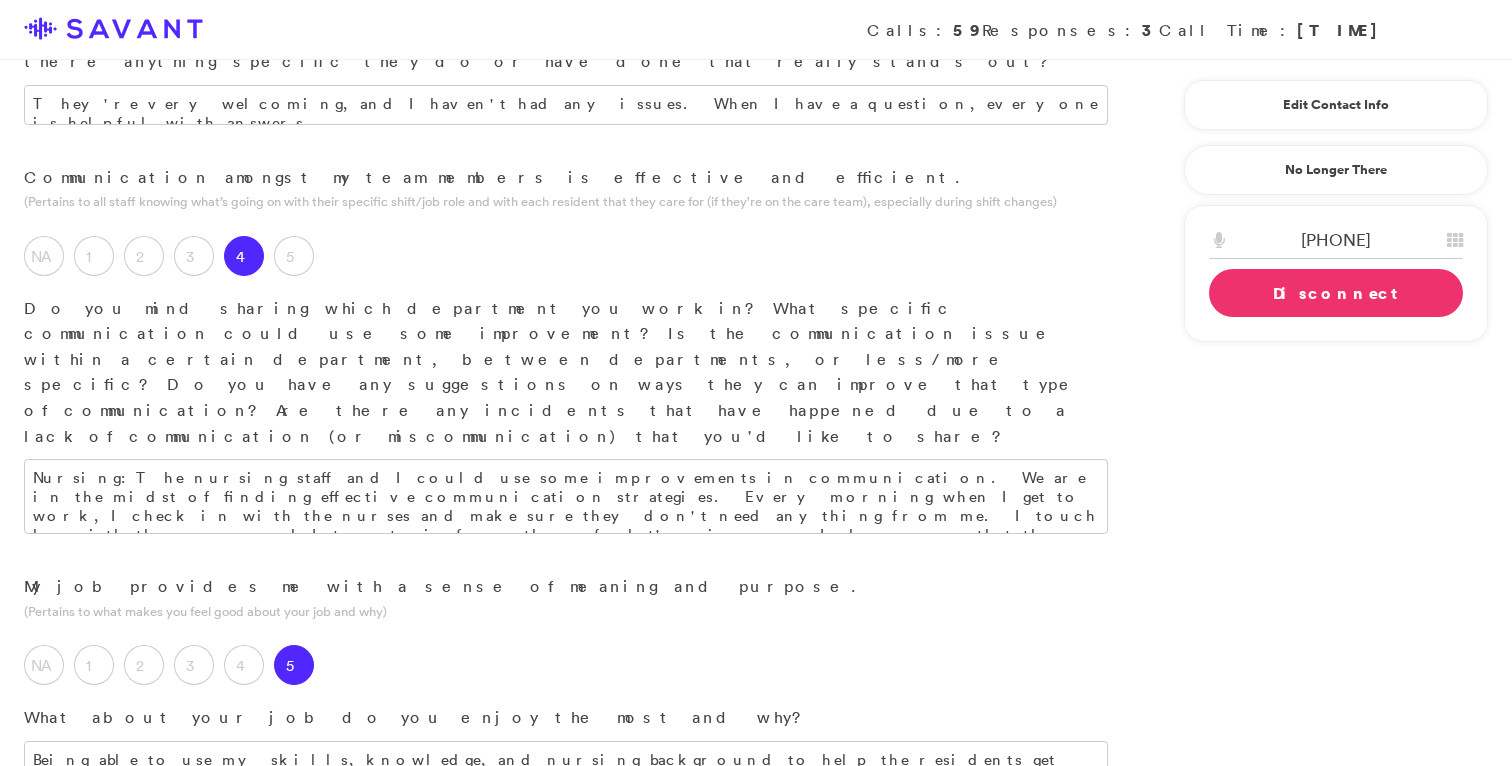 type on "G" 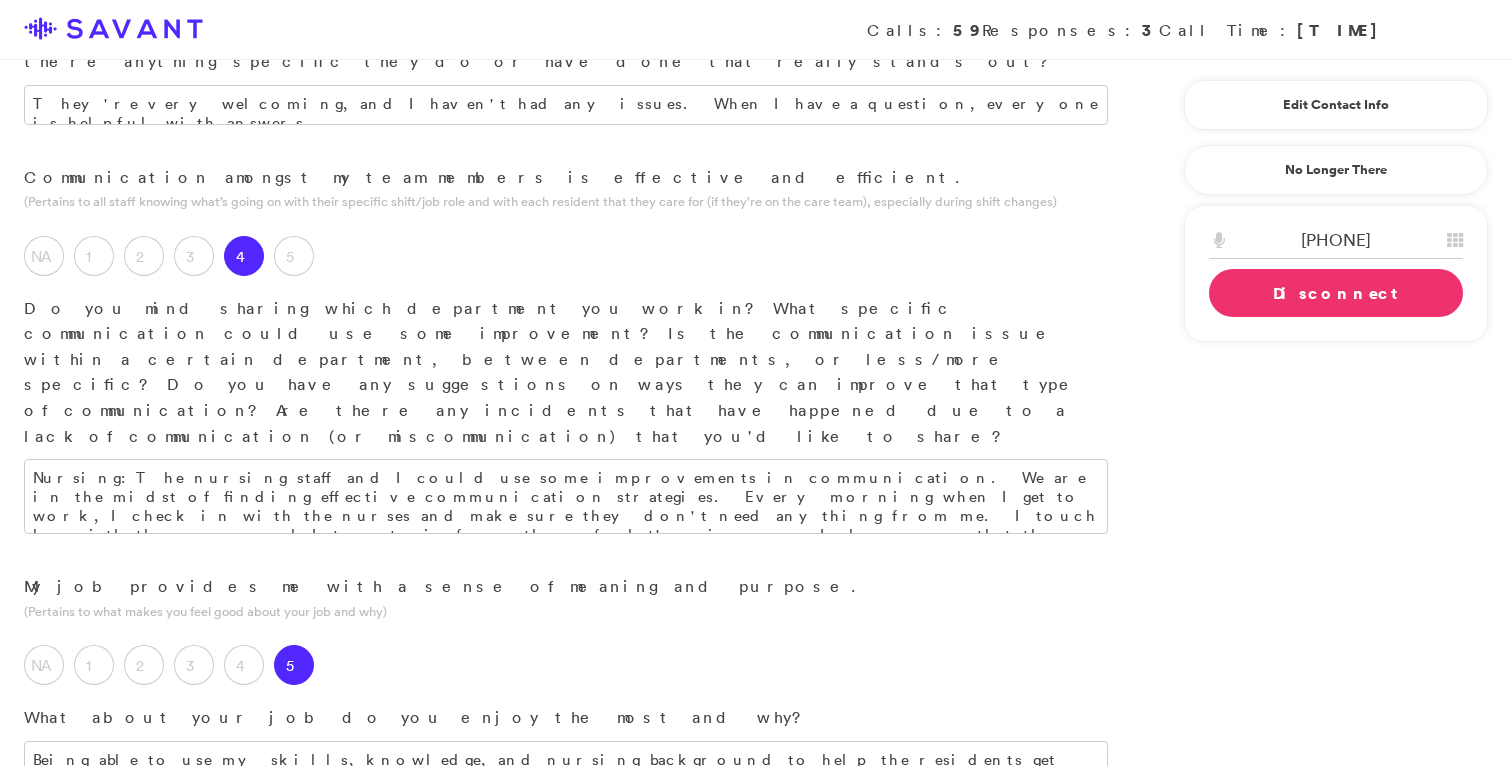 type on "v" 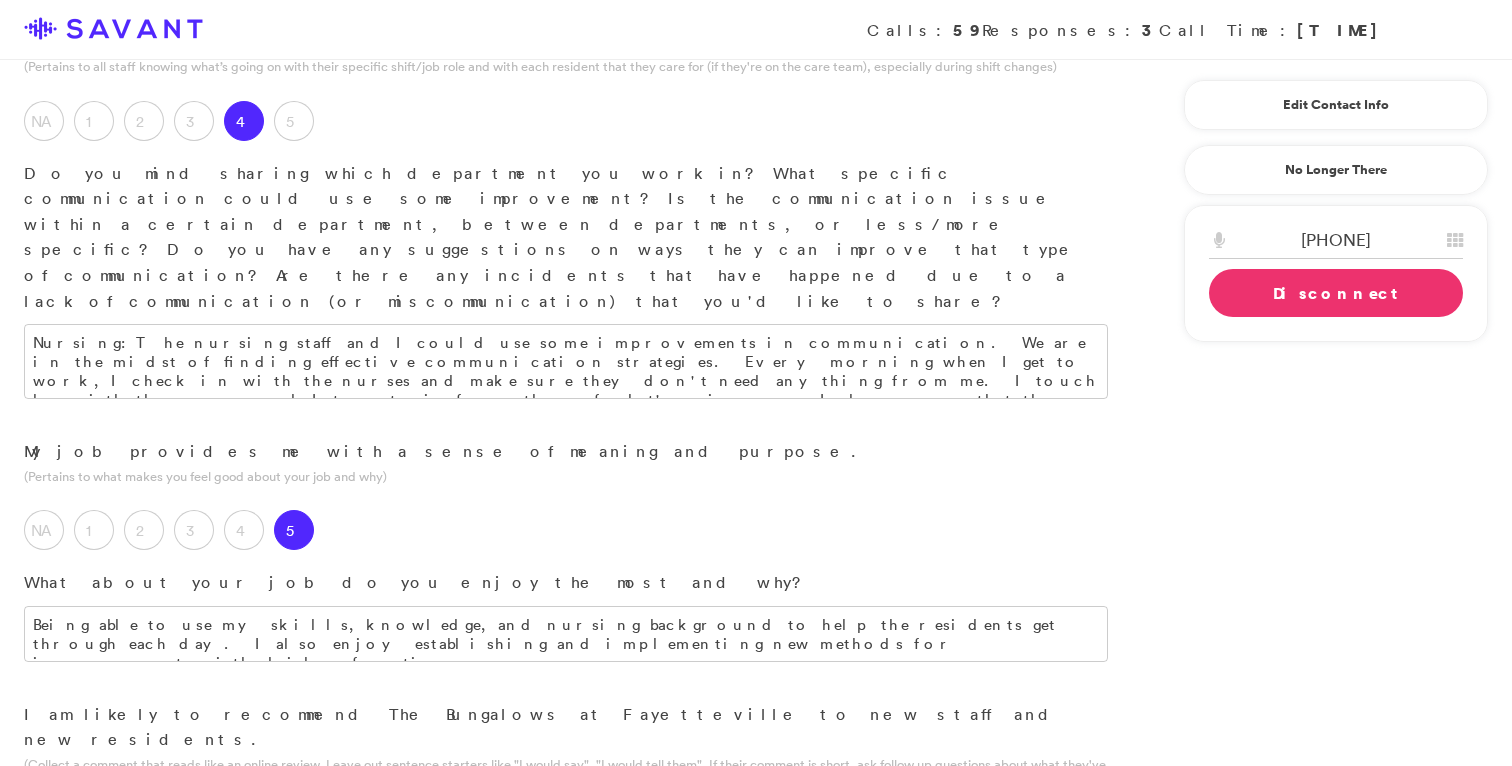 scroll, scrollTop: 2223, scrollLeft: 0, axis: vertical 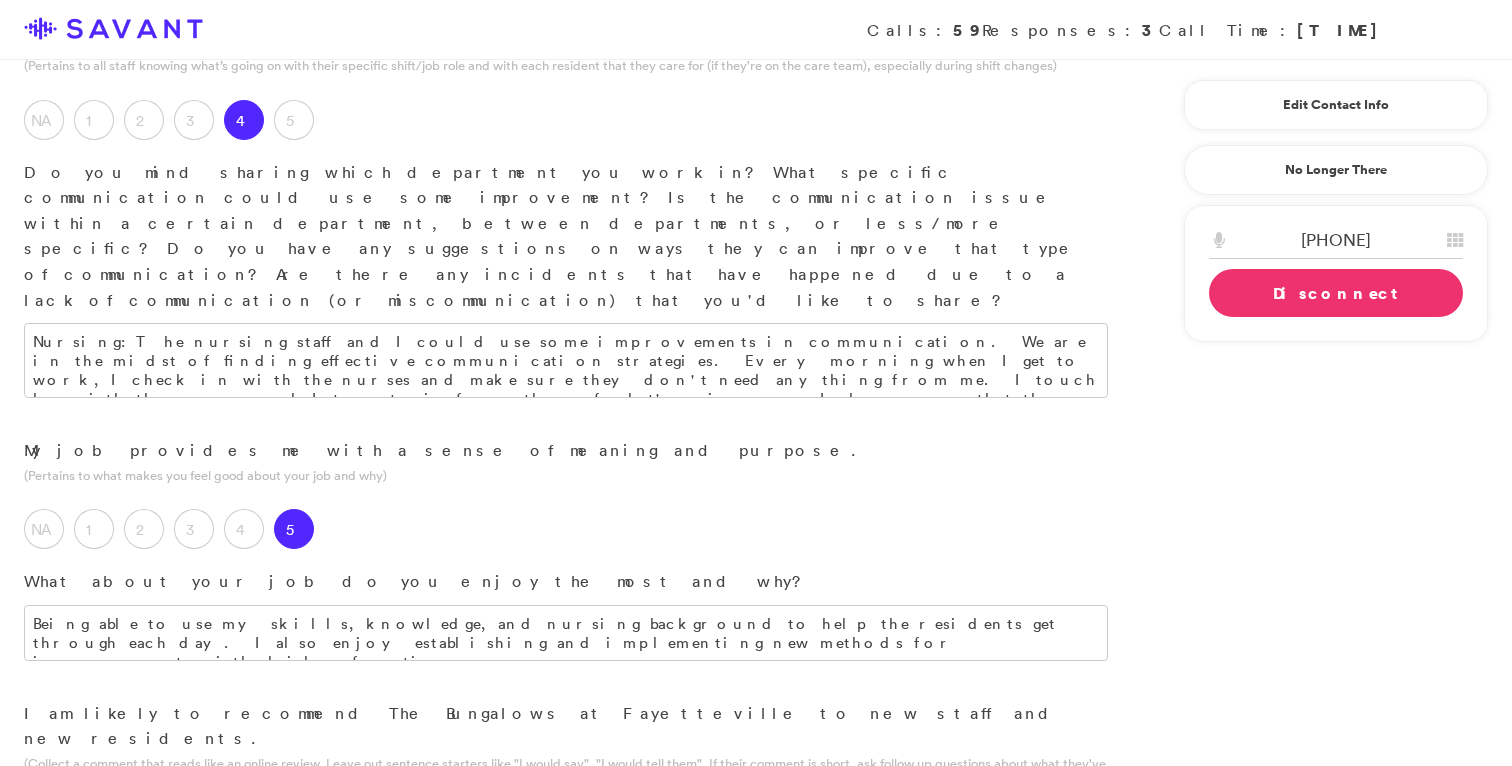 type on "Very welcoming staff; everyone seems to be in a good mood every day. Very cool." 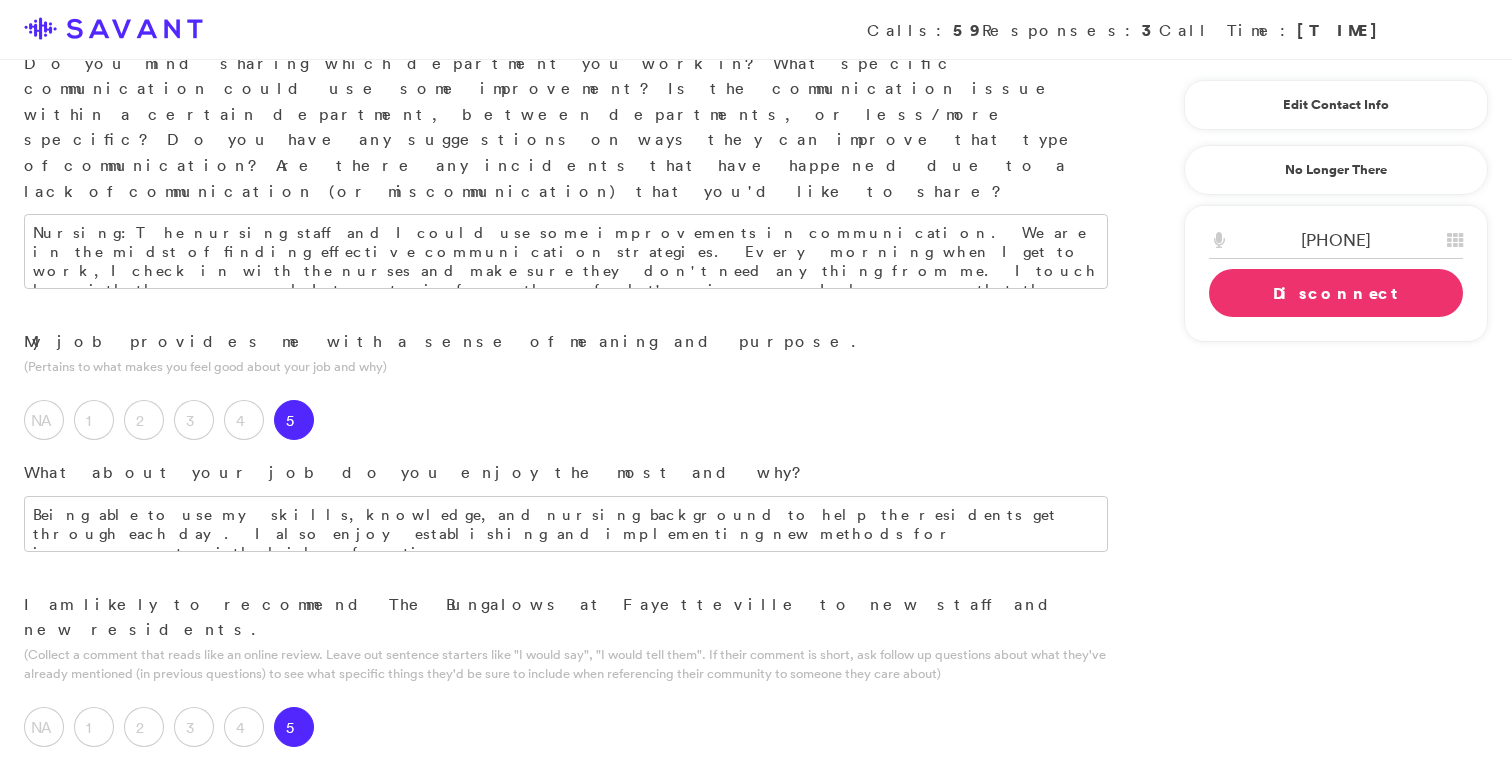 scroll, scrollTop: 2341, scrollLeft: 0, axis: vertical 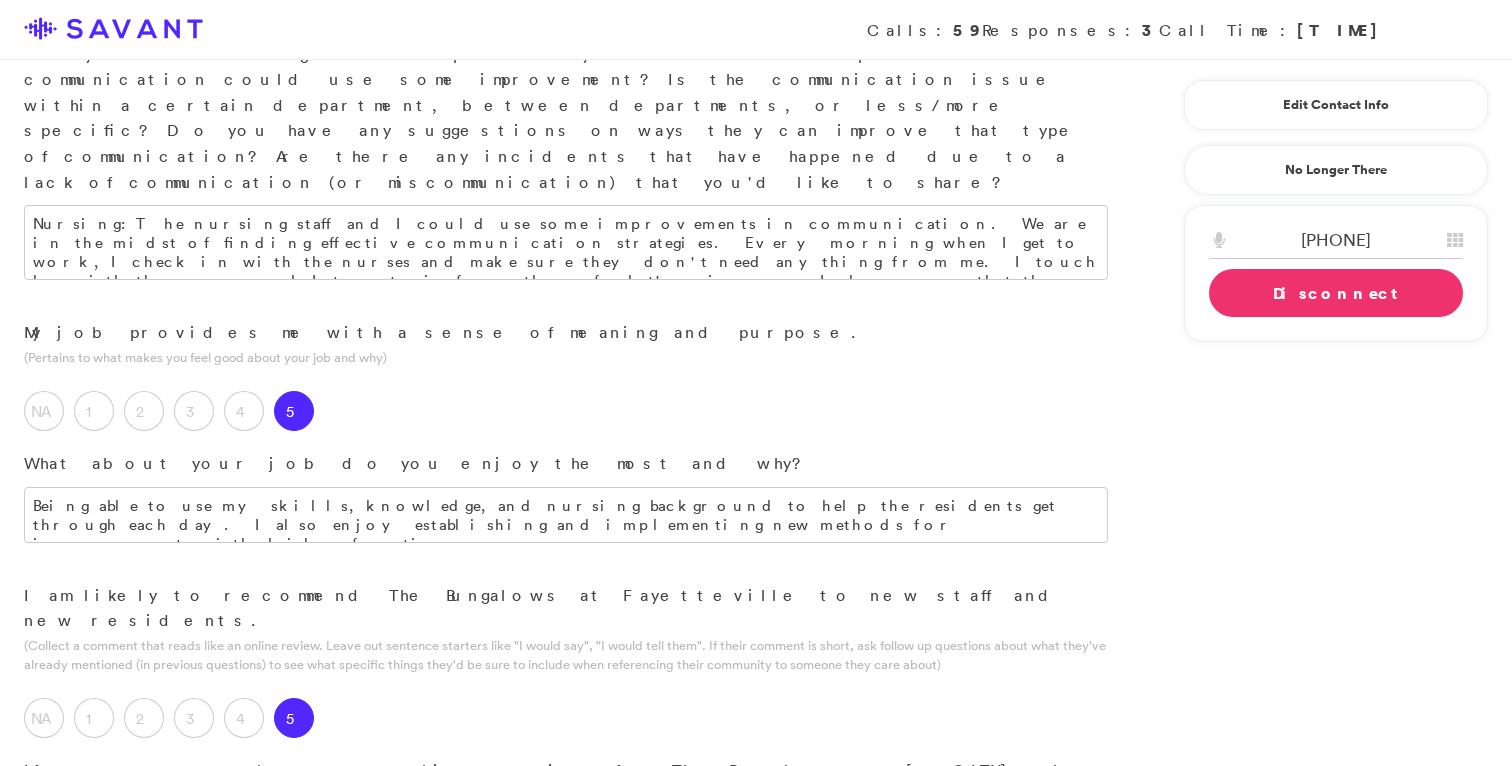 type on "I feel very welcomed, even when I didn't know everything. I always ask questions, and I appreciate that everyone has grace, patience, and understanding that I am new to this position. I also enjoy assisting as an outlet for the staff." 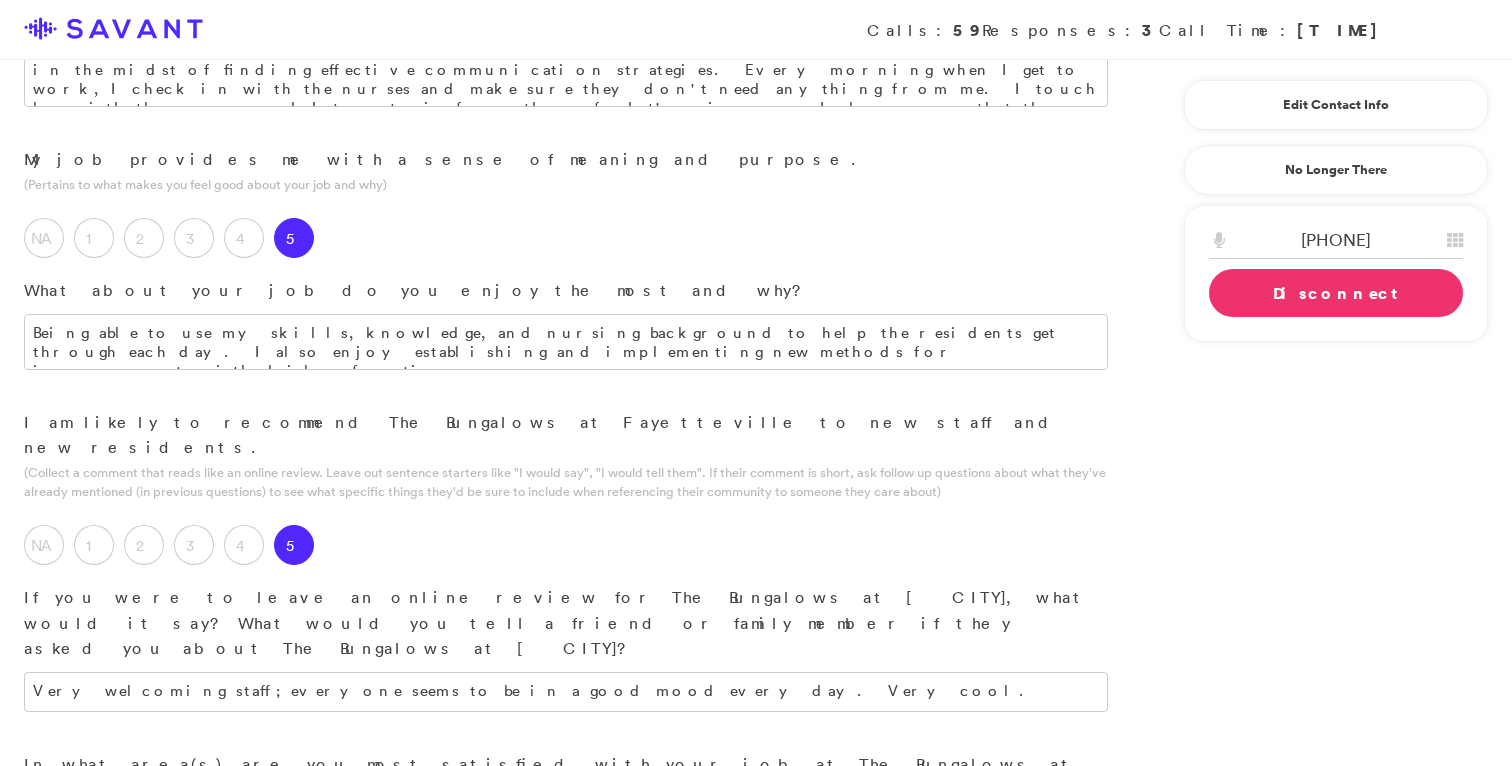 scroll, scrollTop: 2534, scrollLeft: 0, axis: vertical 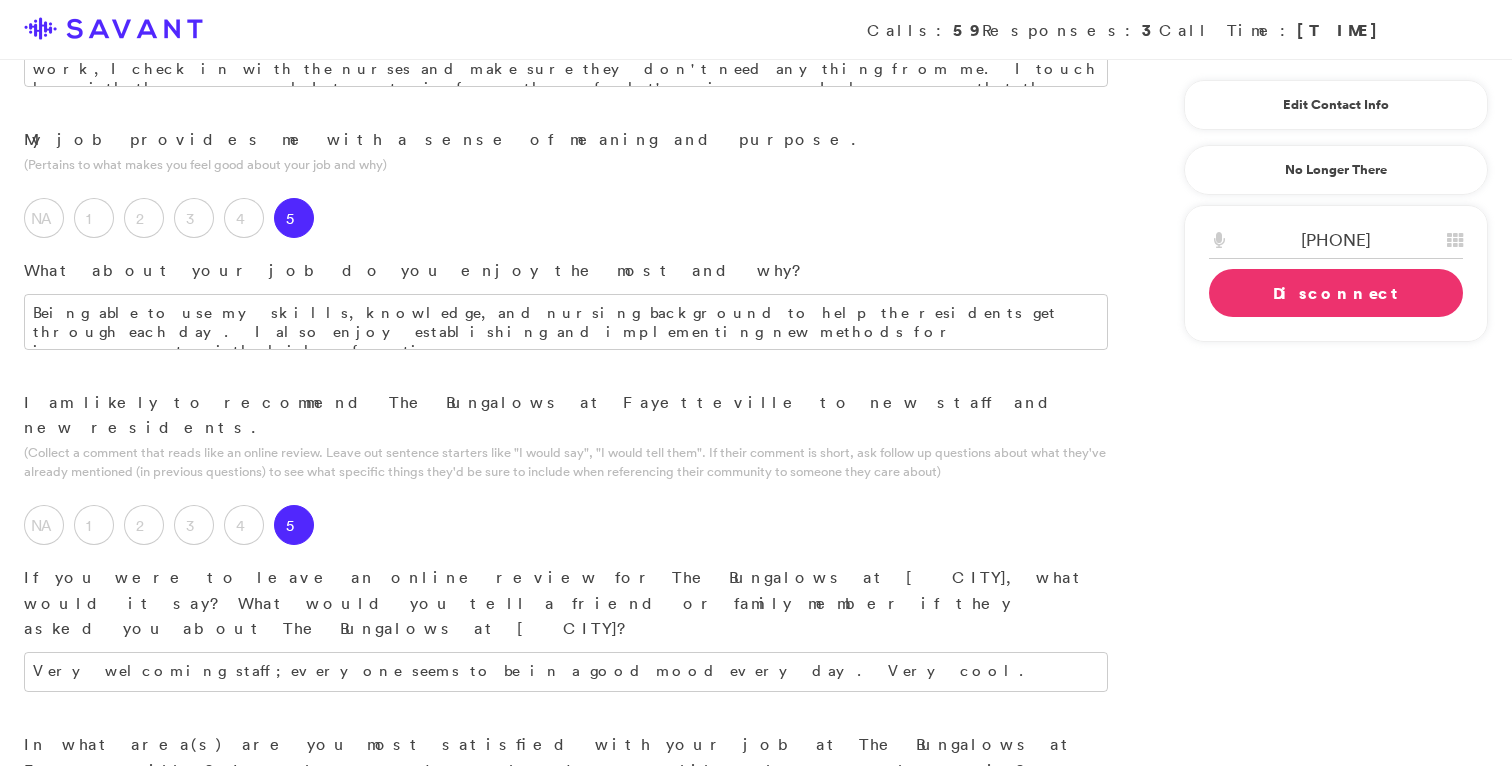 type on "The onboarding for me was probably the most frustrating." 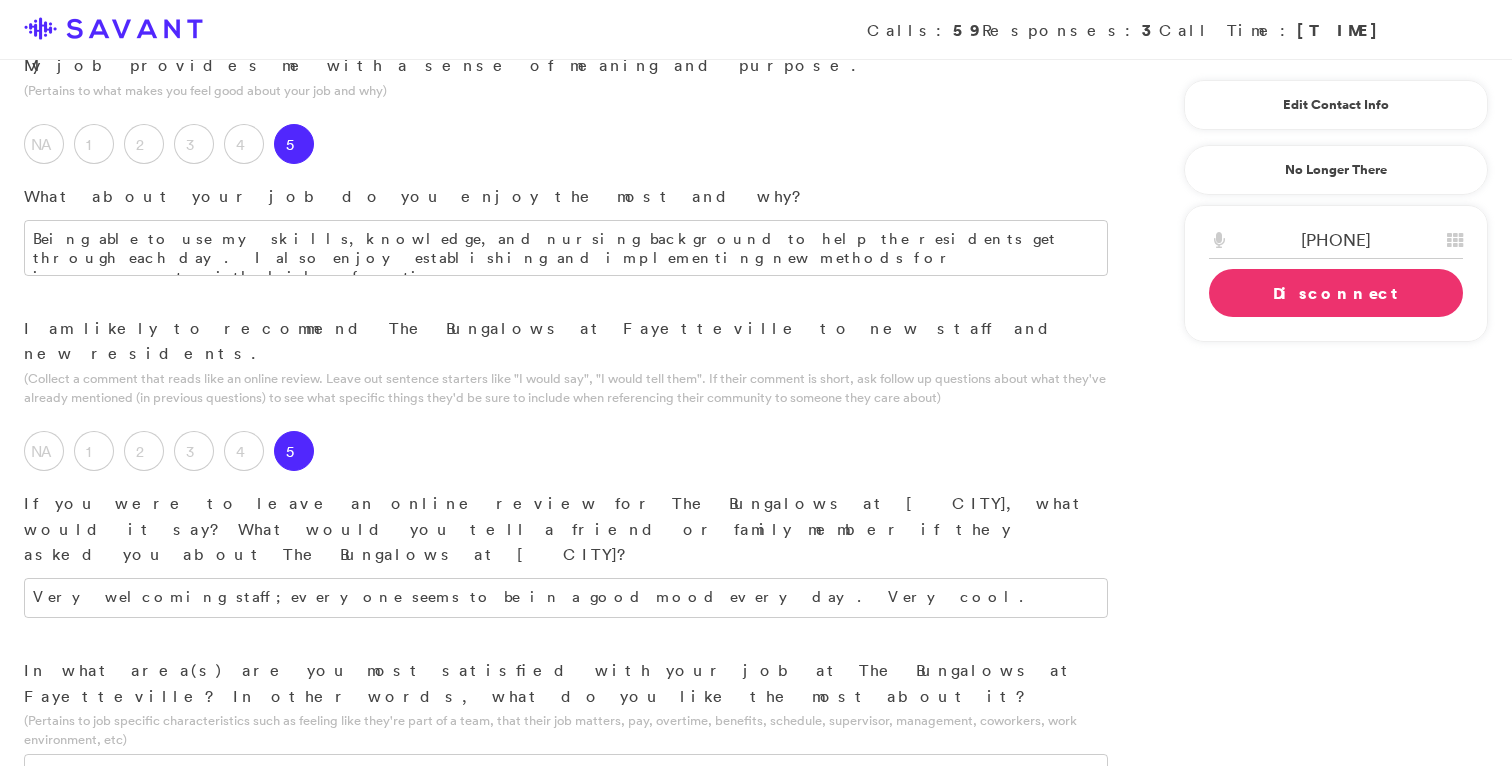 scroll, scrollTop: 2632, scrollLeft: 0, axis: vertical 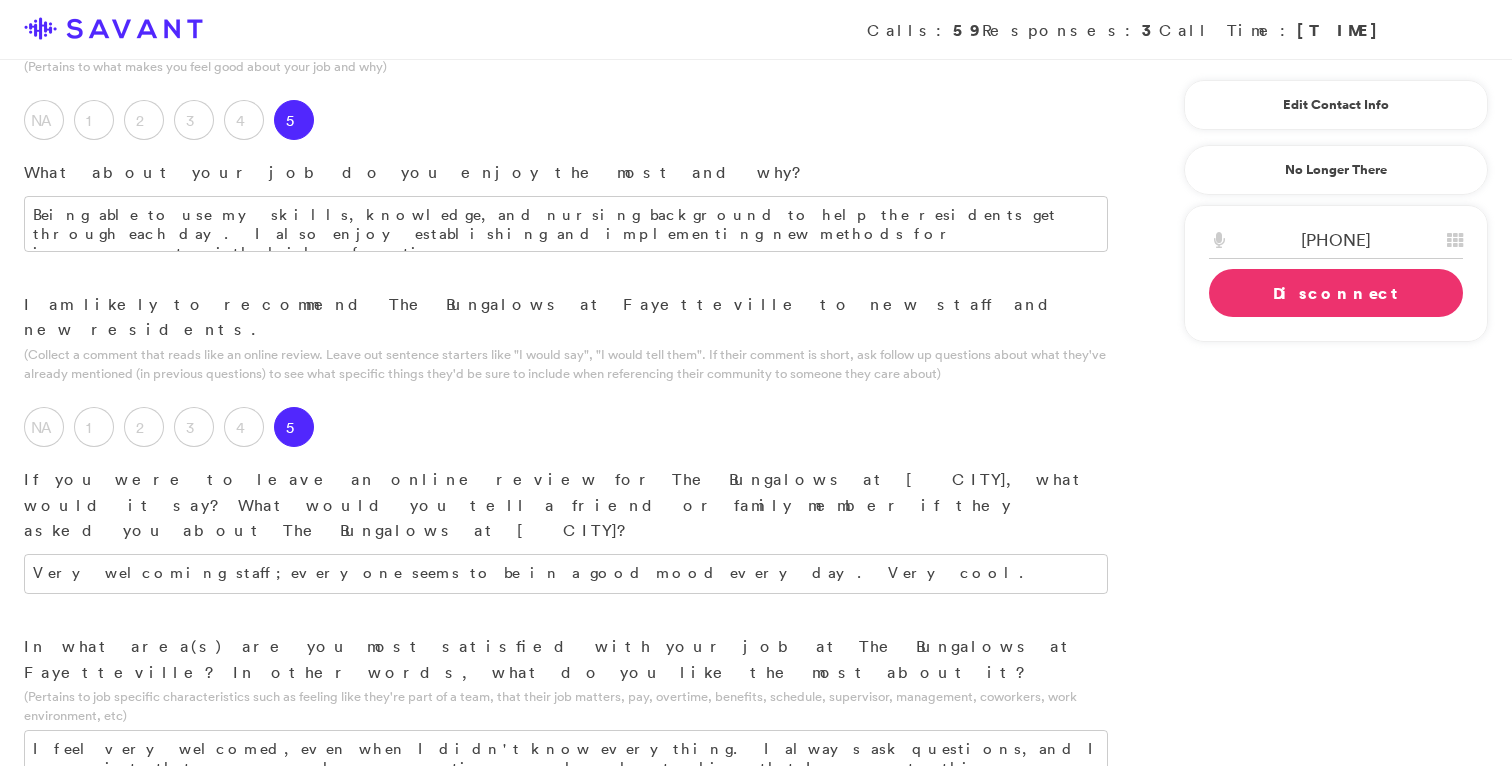 click on "Disconnect" at bounding box center (1336, 293) 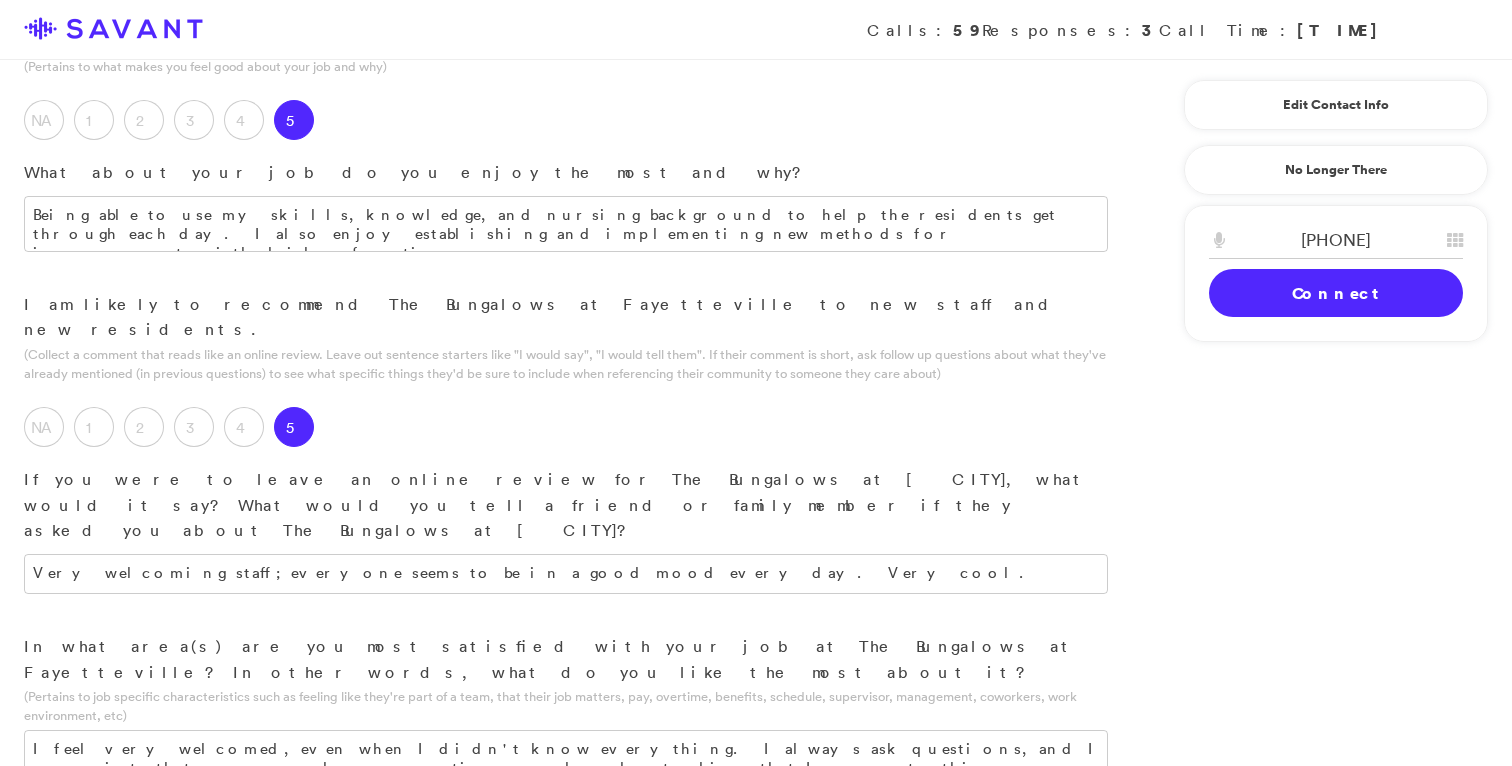 click on "Submit & Next" at bounding box center [150, 1178] 